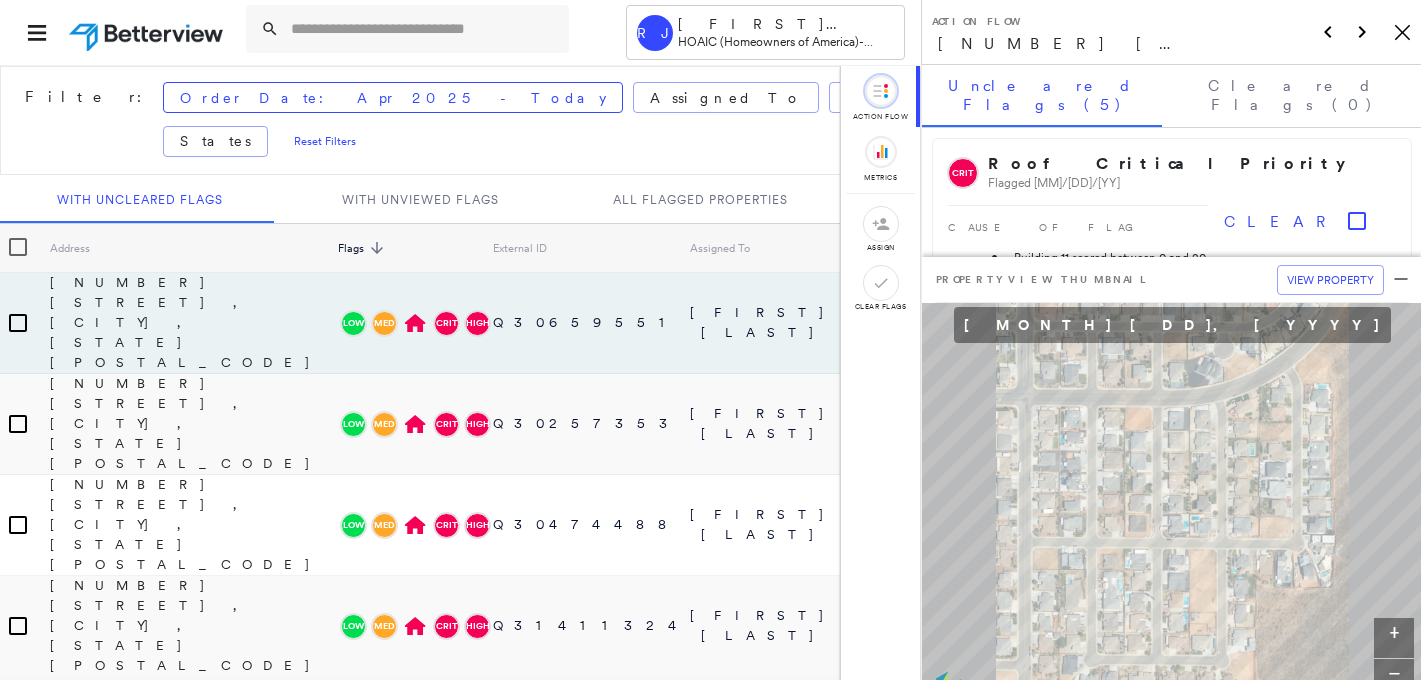 scroll, scrollTop: 0, scrollLeft: 0, axis: both 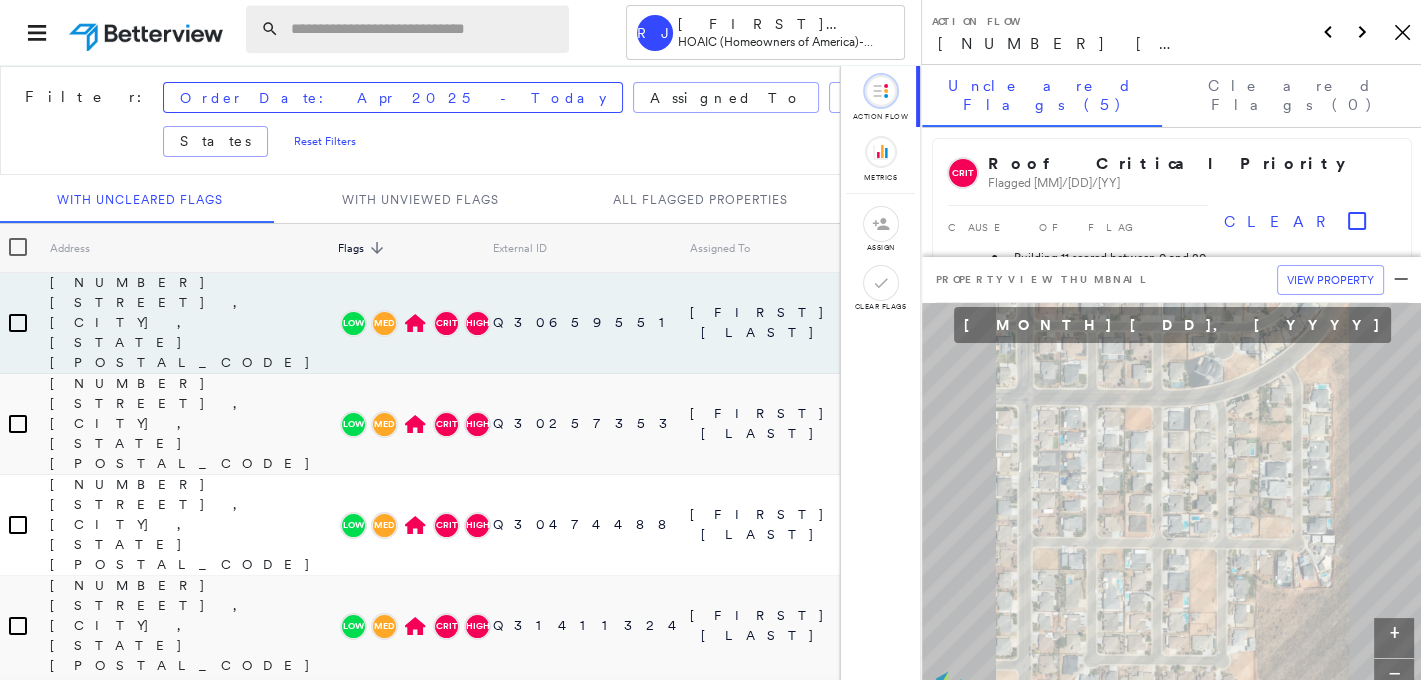 click at bounding box center (424, 29) 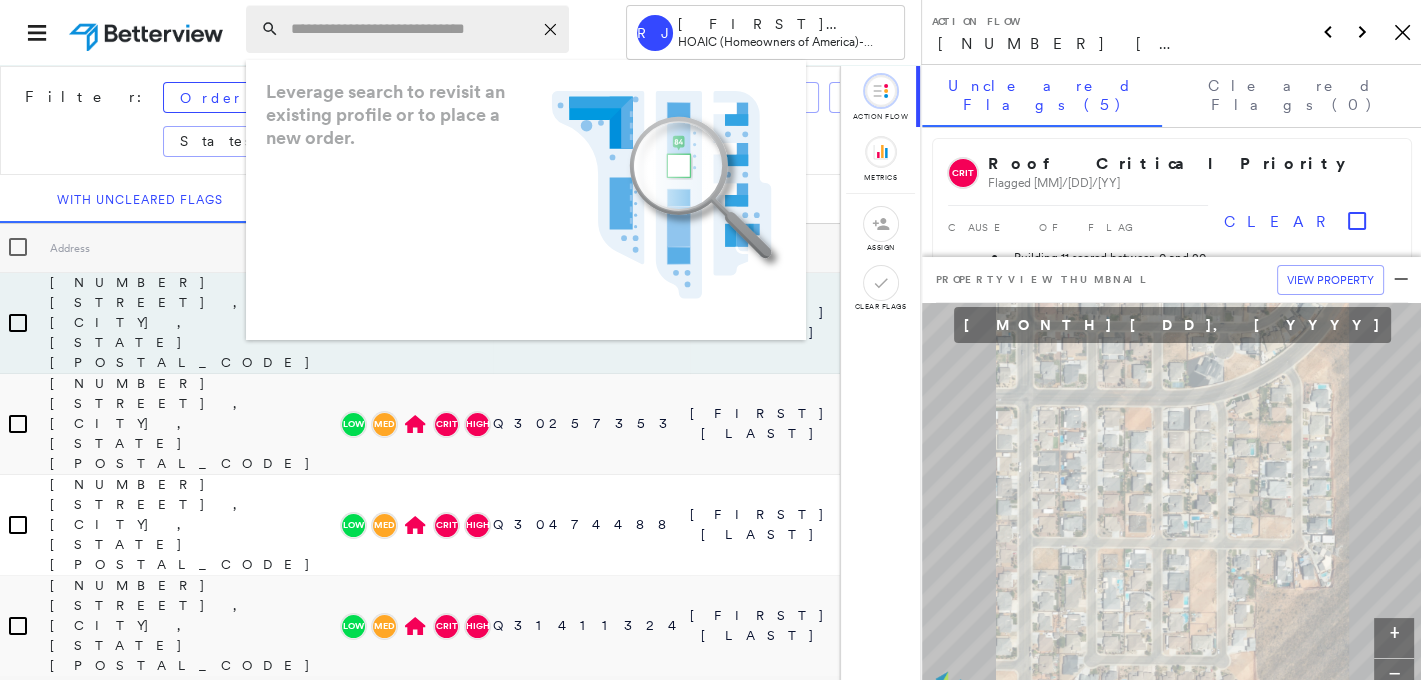 paste on "**********" 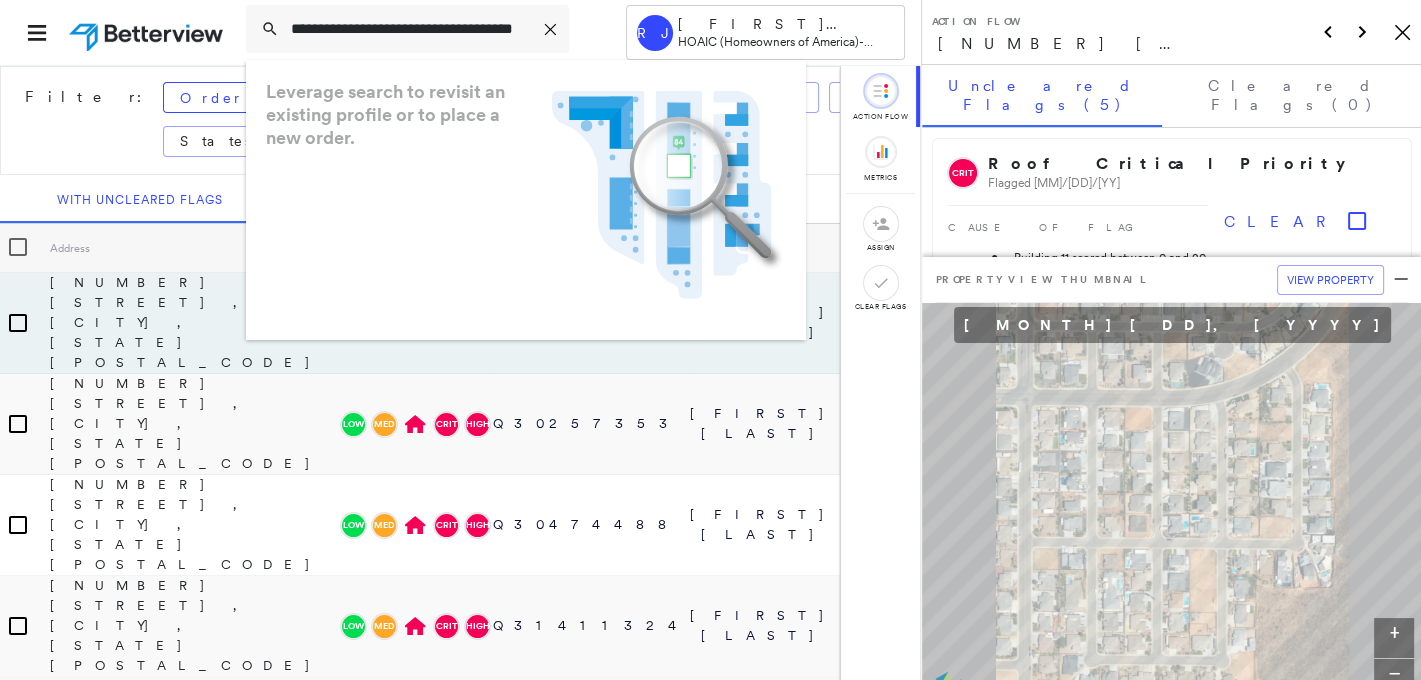 scroll, scrollTop: 0, scrollLeft: 59, axis: horizontal 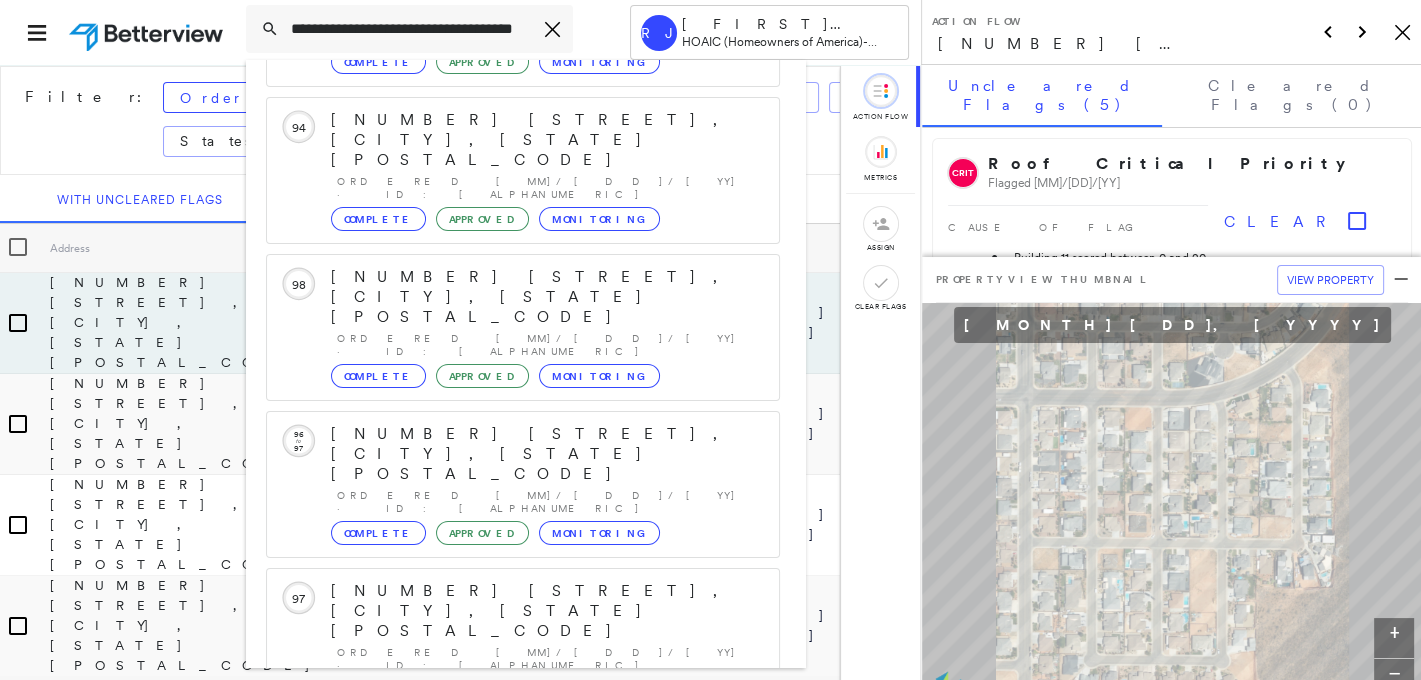 click on "[NUMBER] [STREET], [CITY], [STATE] Group Created with Sketch." at bounding box center [523, 903] 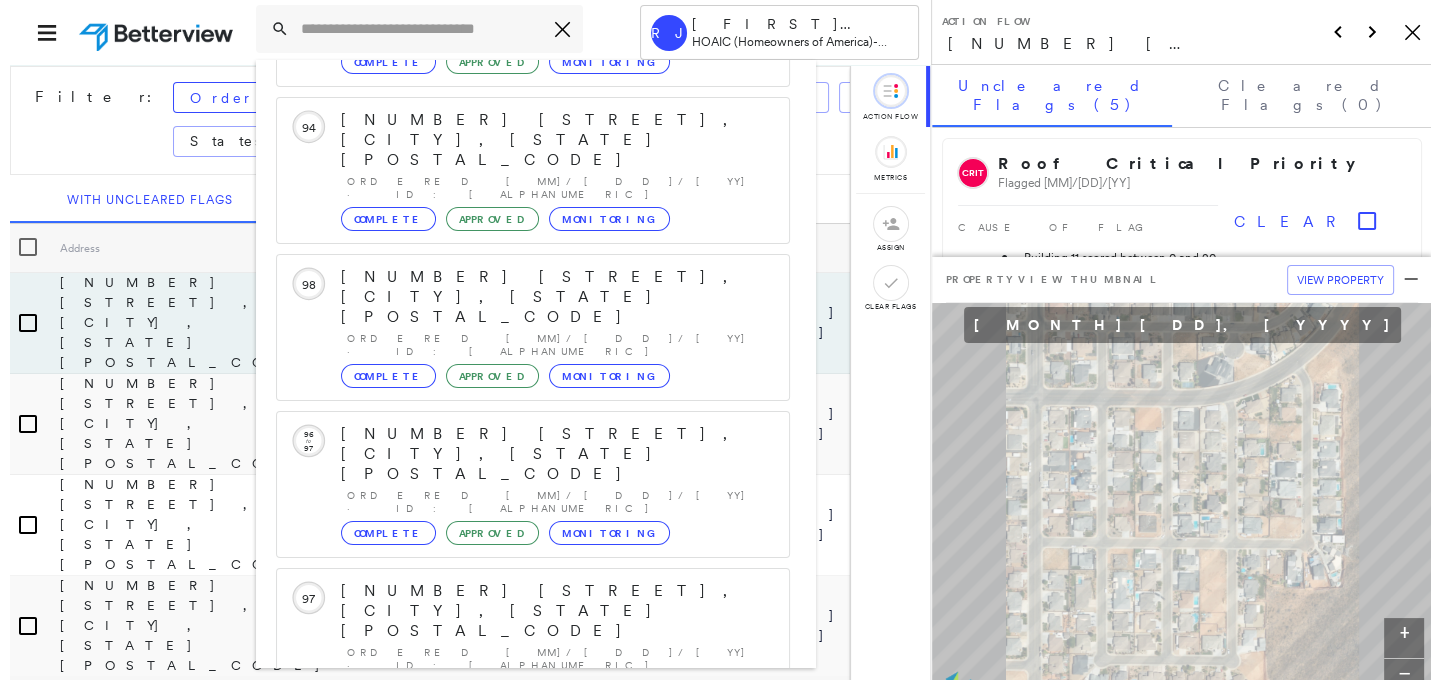 scroll, scrollTop: 0, scrollLeft: 0, axis: both 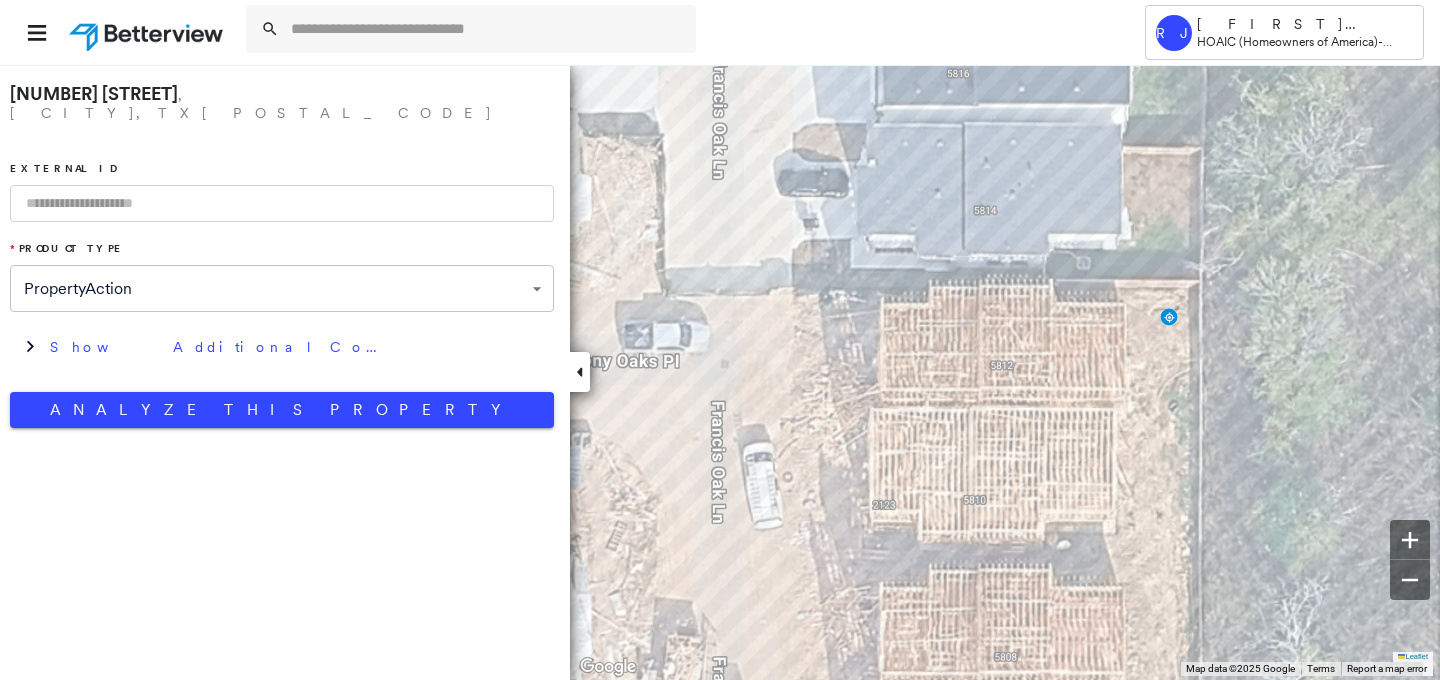 click at bounding box center [282, 203] 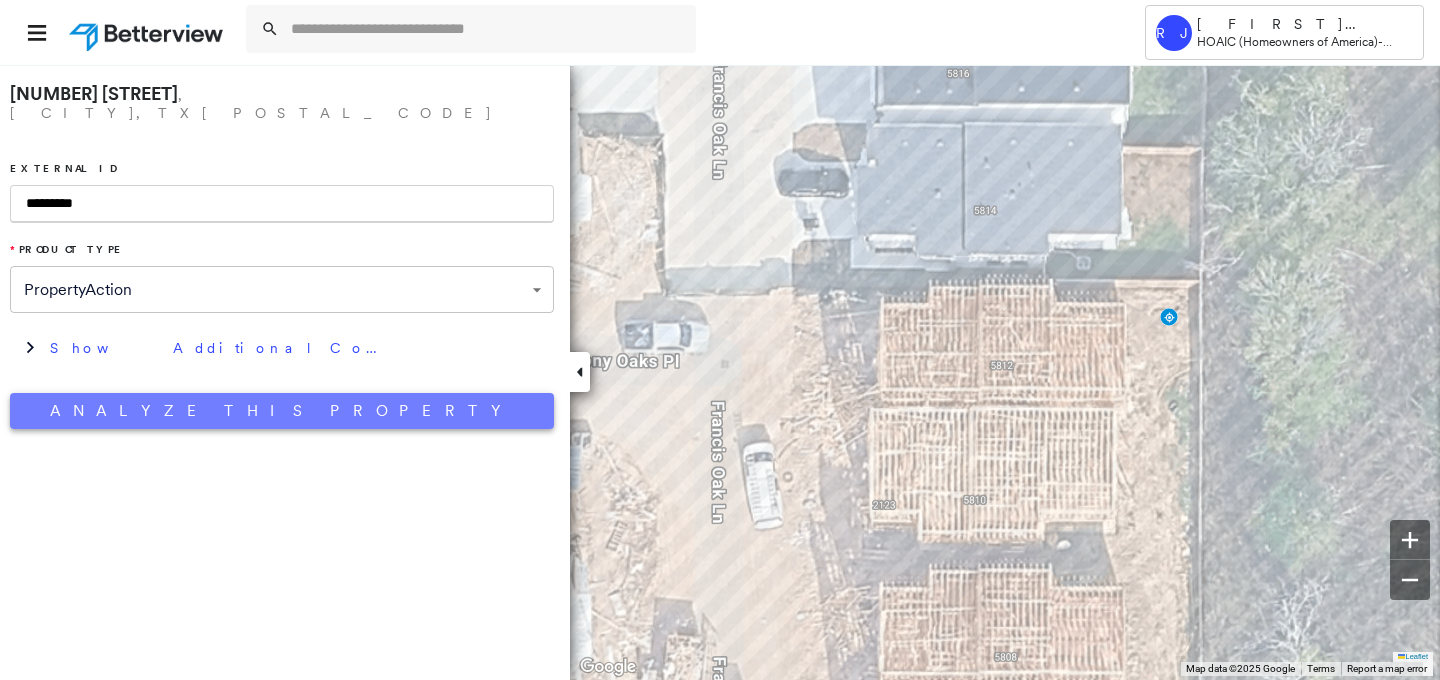 type on "*********" 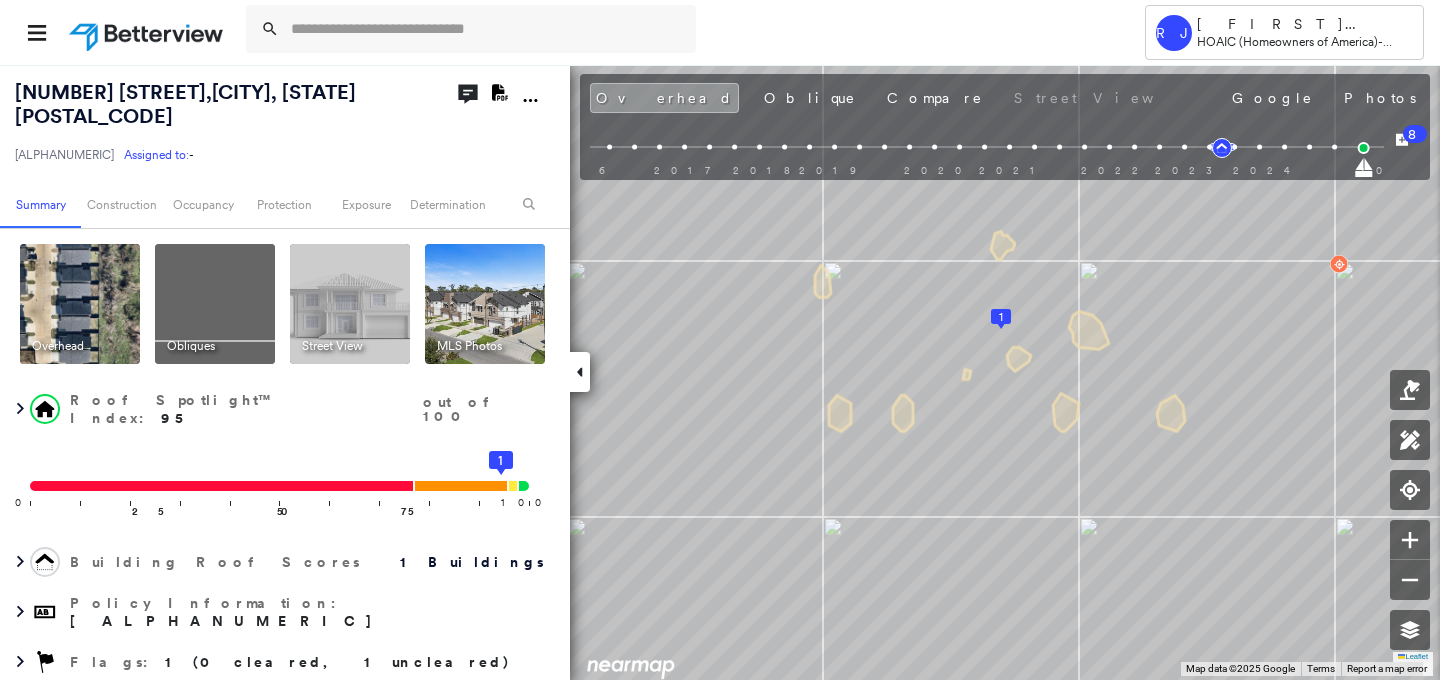 click 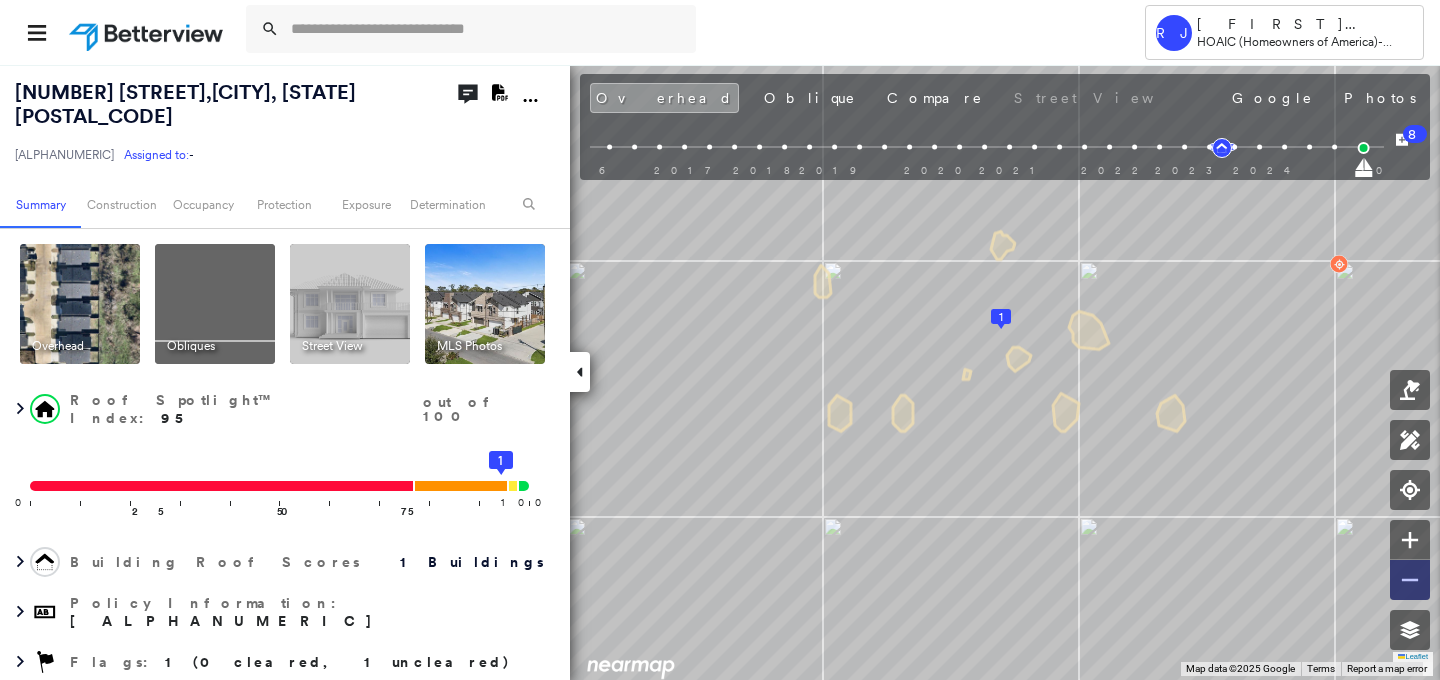 click at bounding box center [1410, 580] 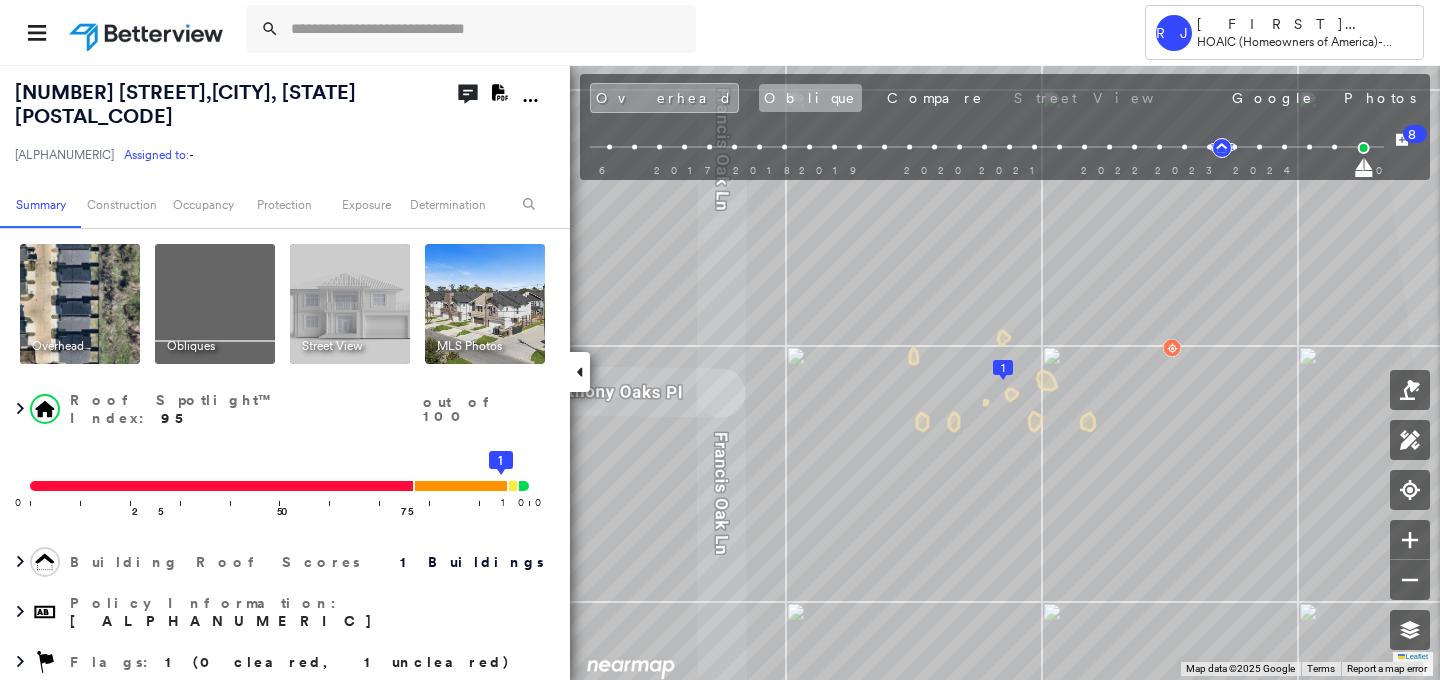 click on "Oblique" at bounding box center [810, 98] 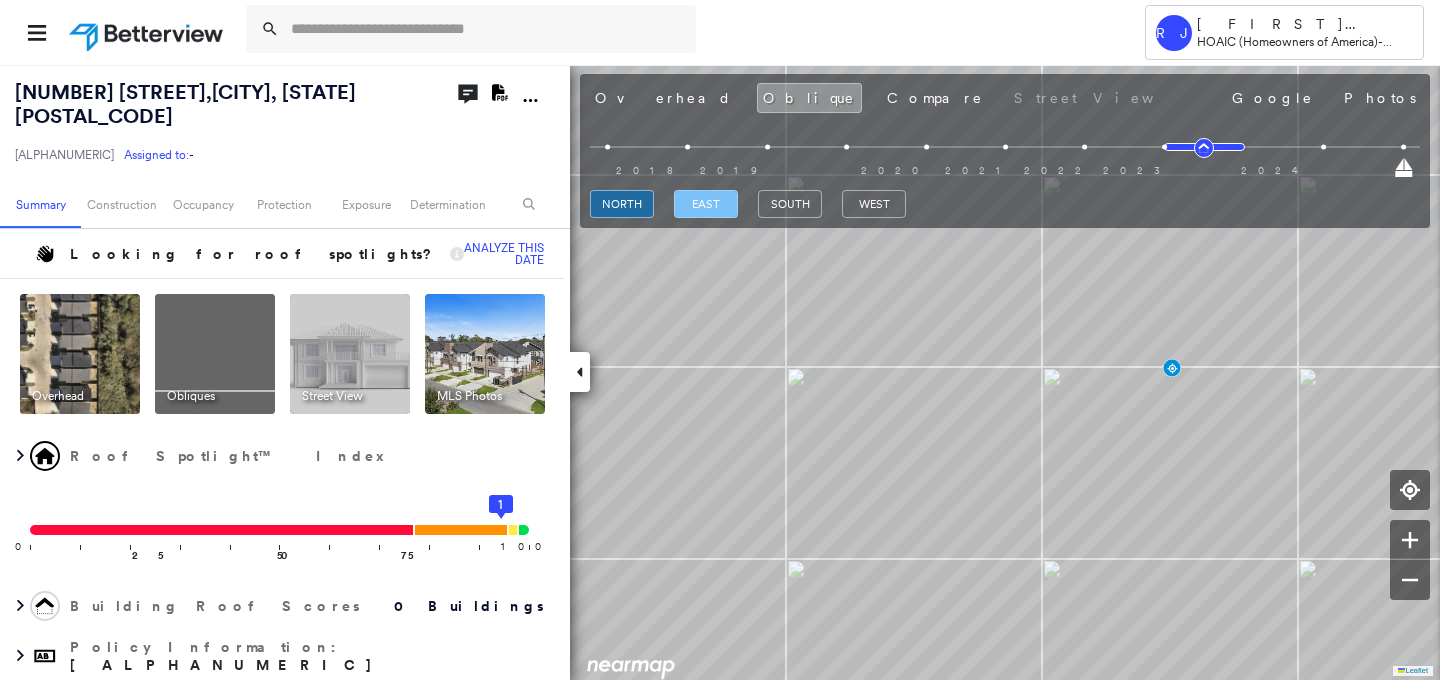 click on "east" at bounding box center [706, 204] 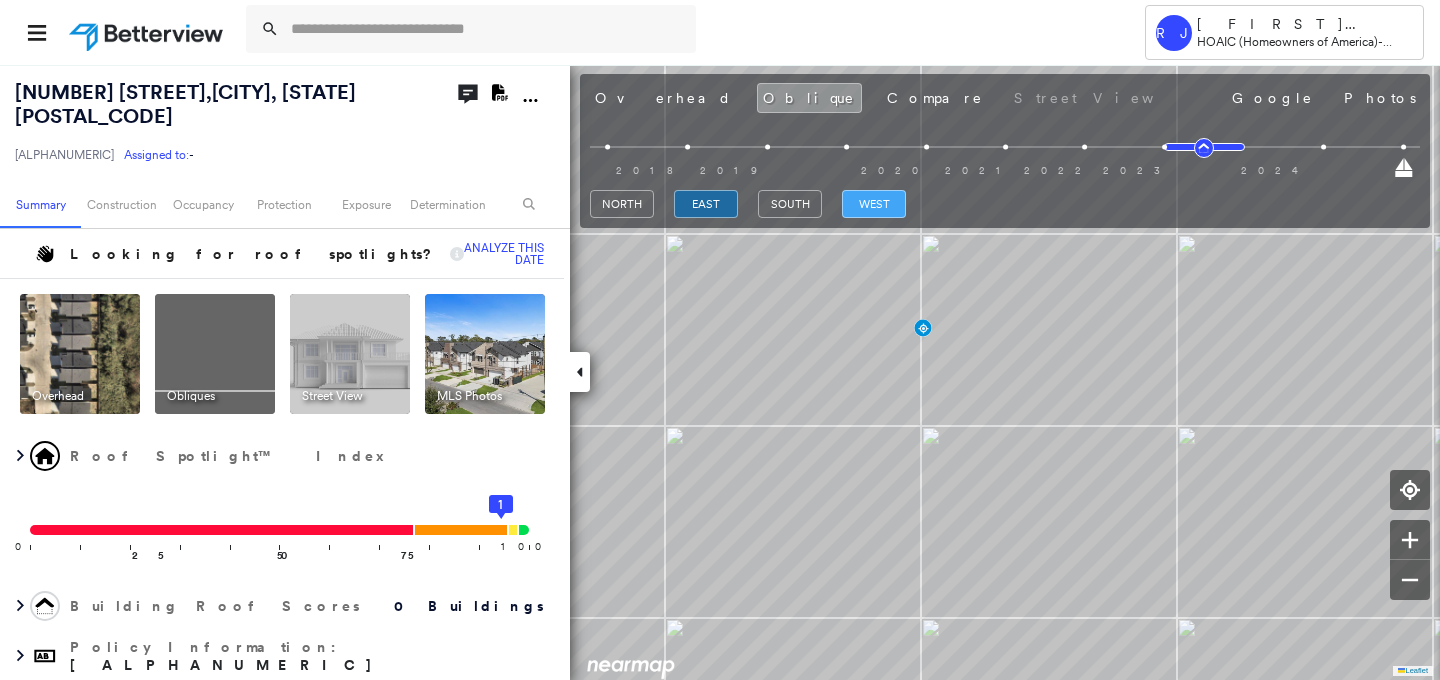 click on "west" at bounding box center [874, 204] 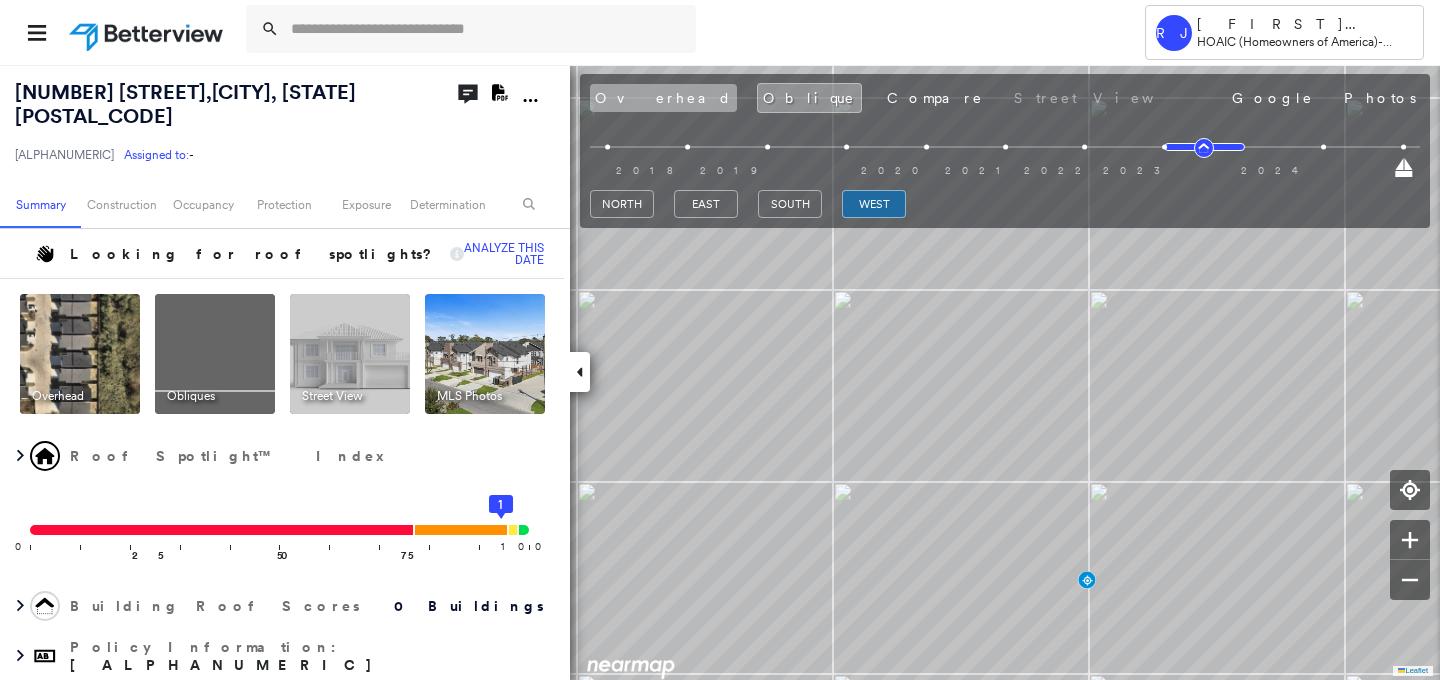 click on "Overhead" at bounding box center (663, 98) 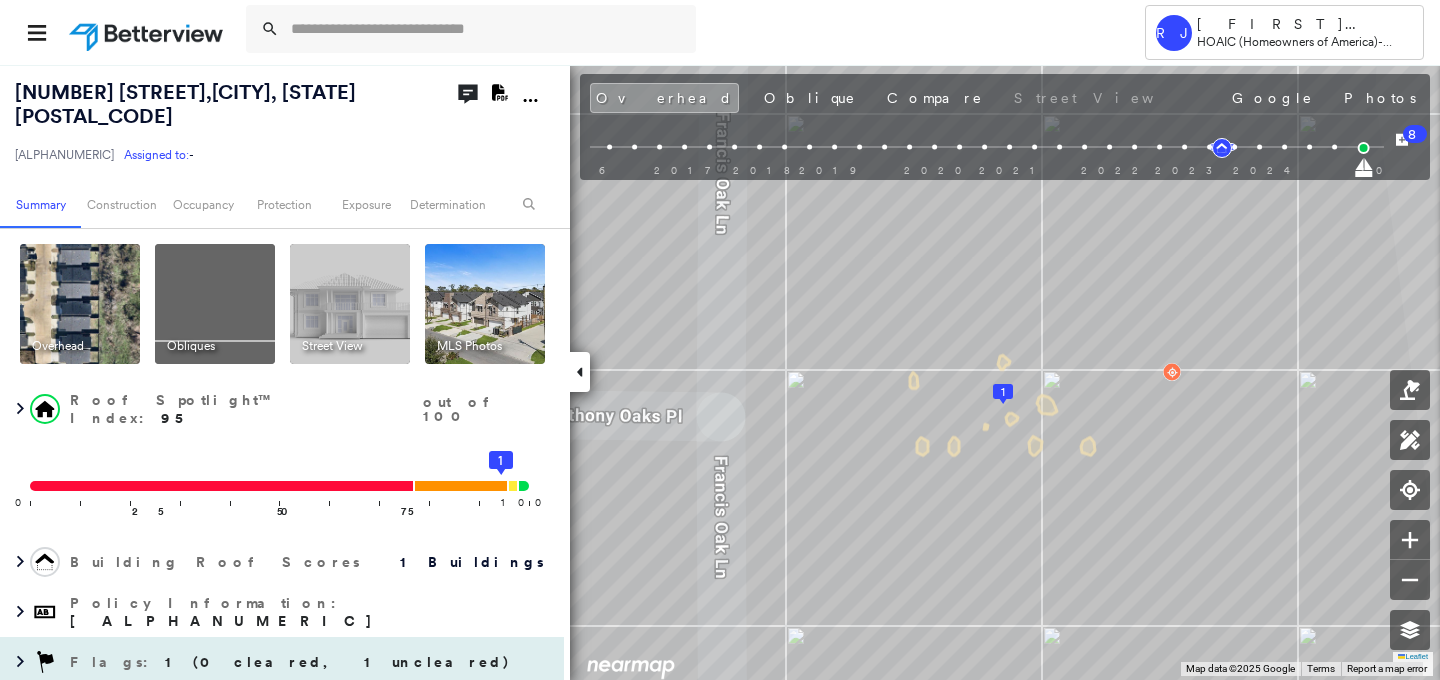 click on "Flags :  1 (0 cleared, 1 uncleared)" at bounding box center [292, 662] 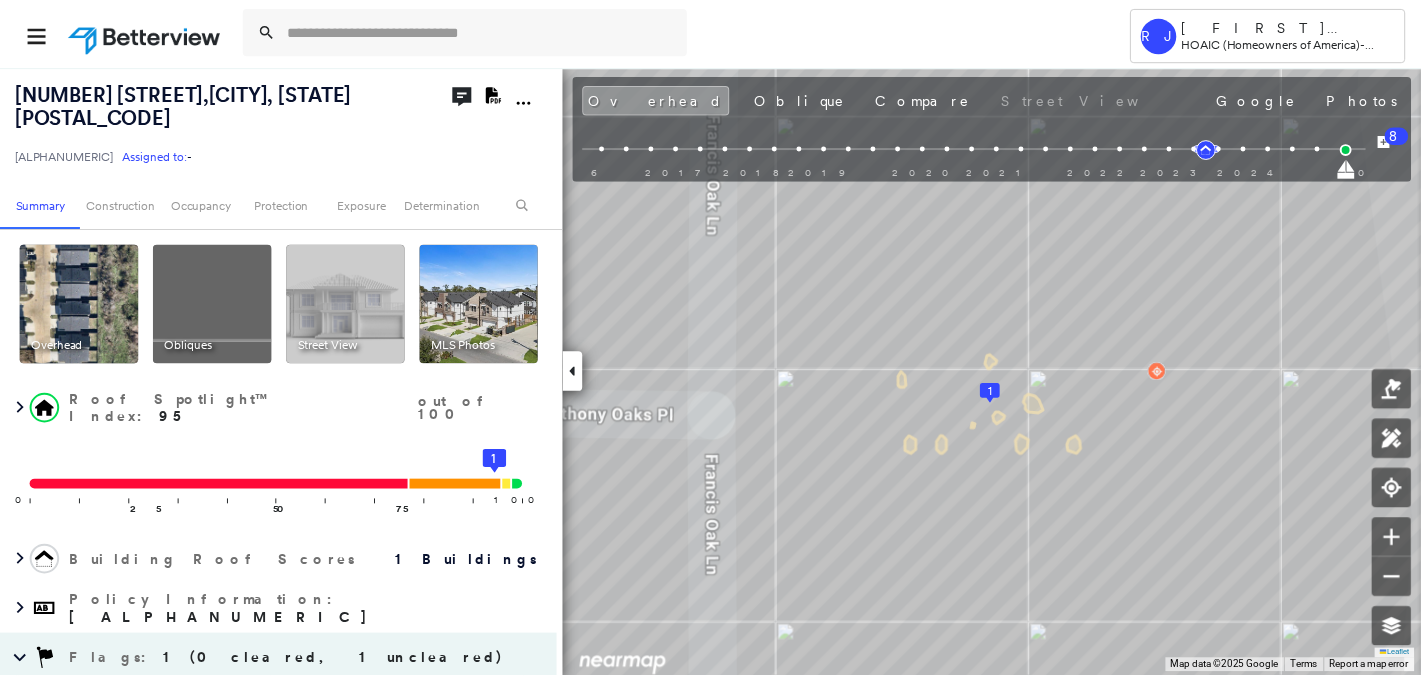 scroll, scrollTop: 206, scrollLeft: 0, axis: vertical 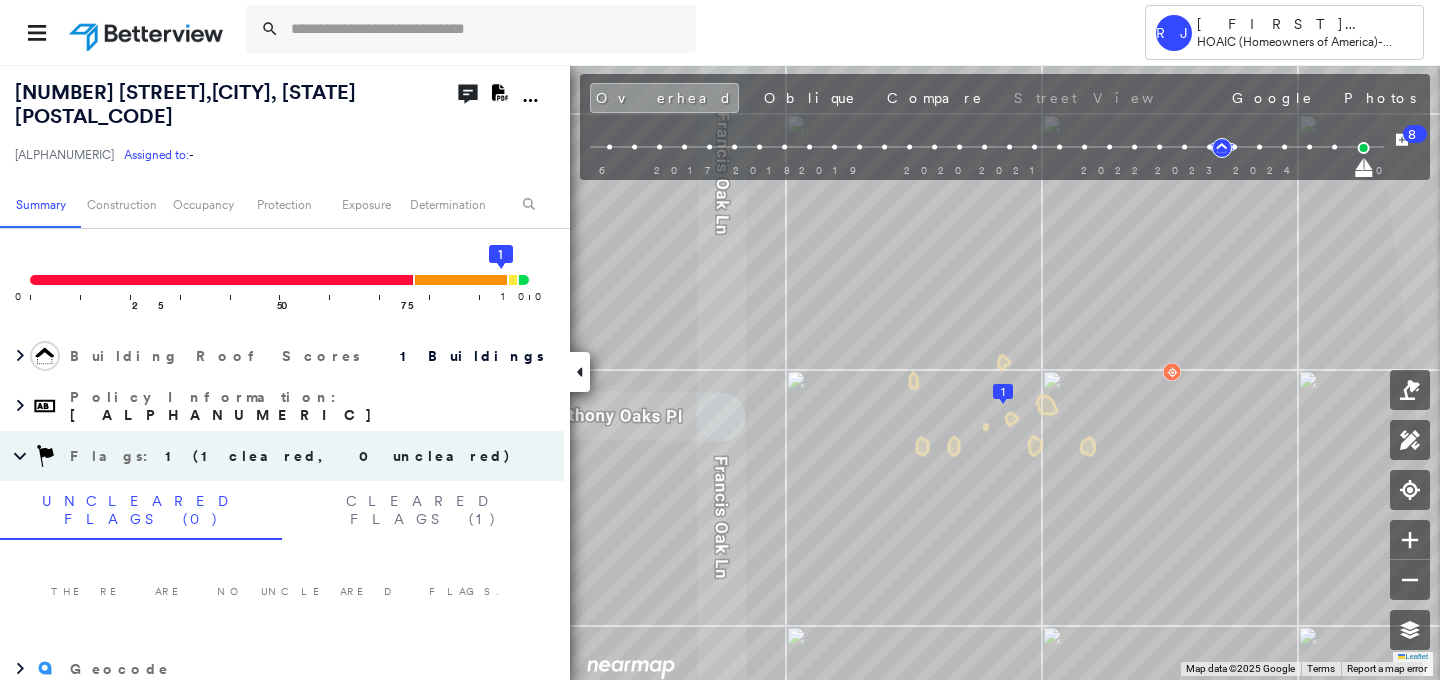 click at bounding box center [148, 32] 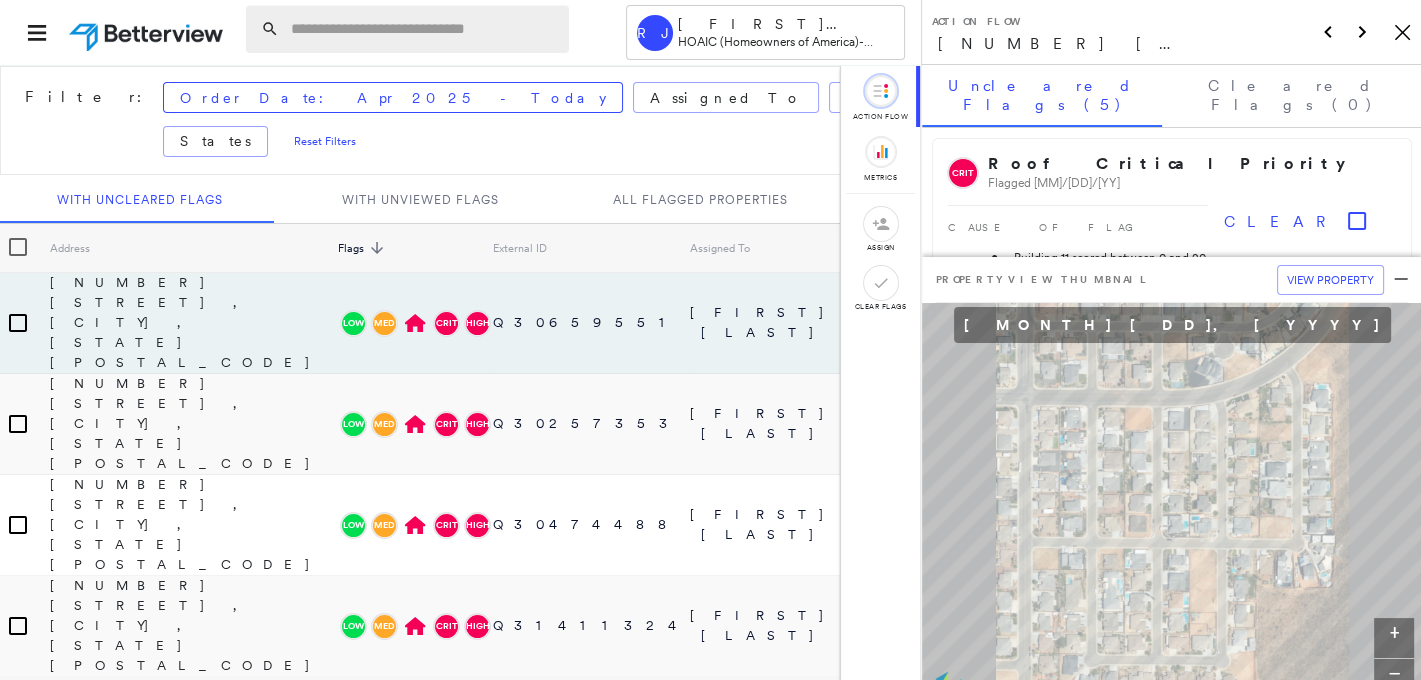click at bounding box center (424, 29) 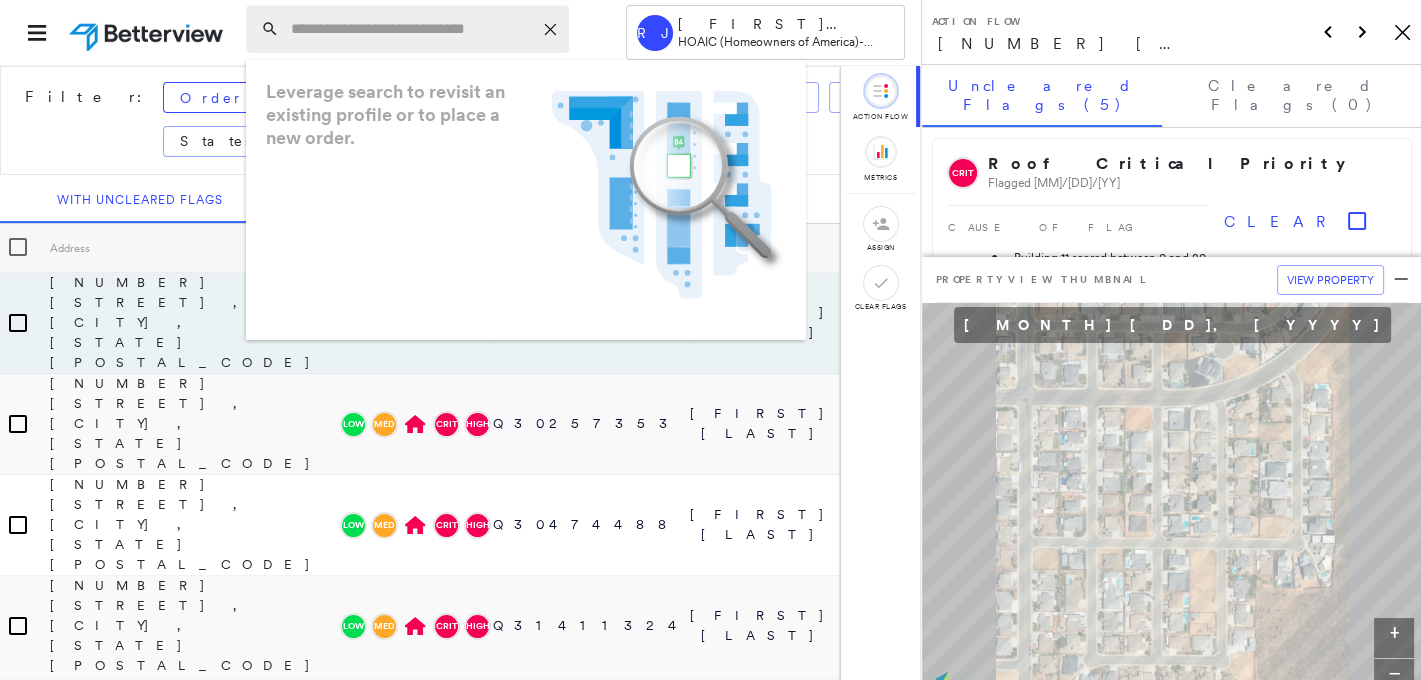 paste on "**********" 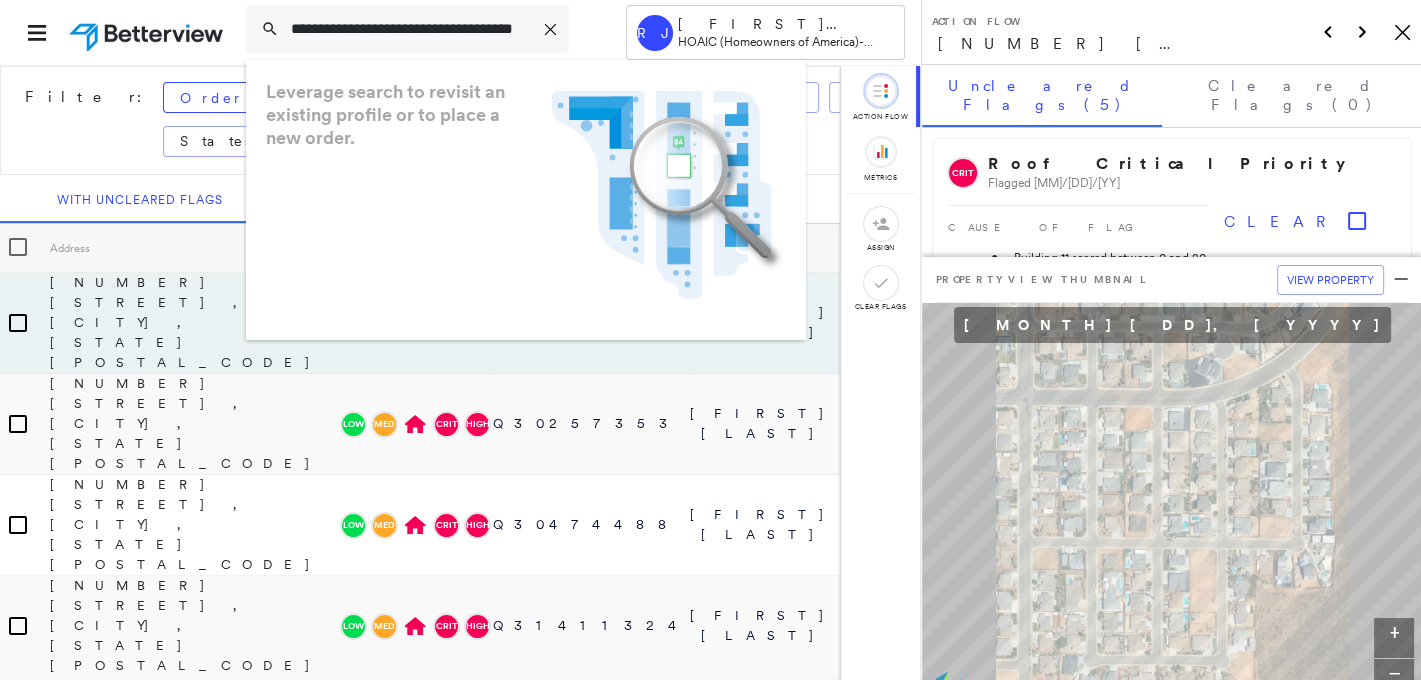 scroll, scrollTop: 0, scrollLeft: 70, axis: horizontal 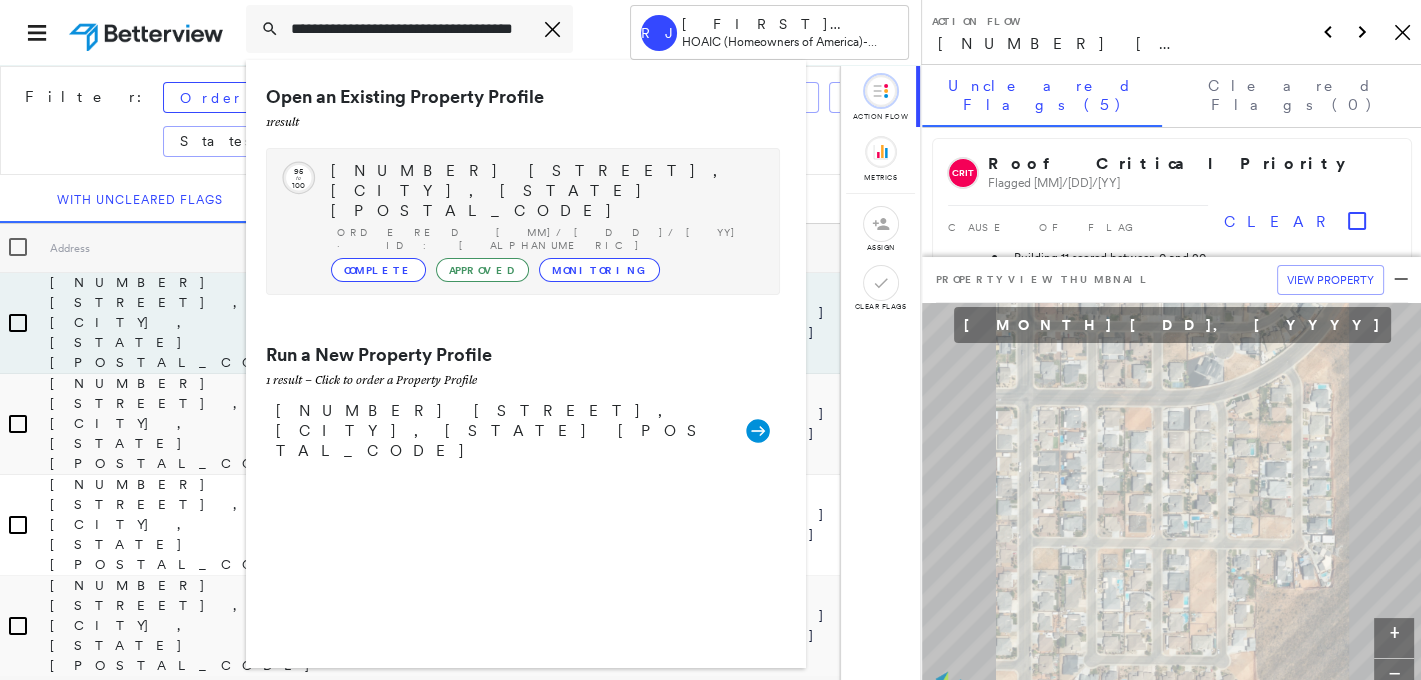 type on "**********" 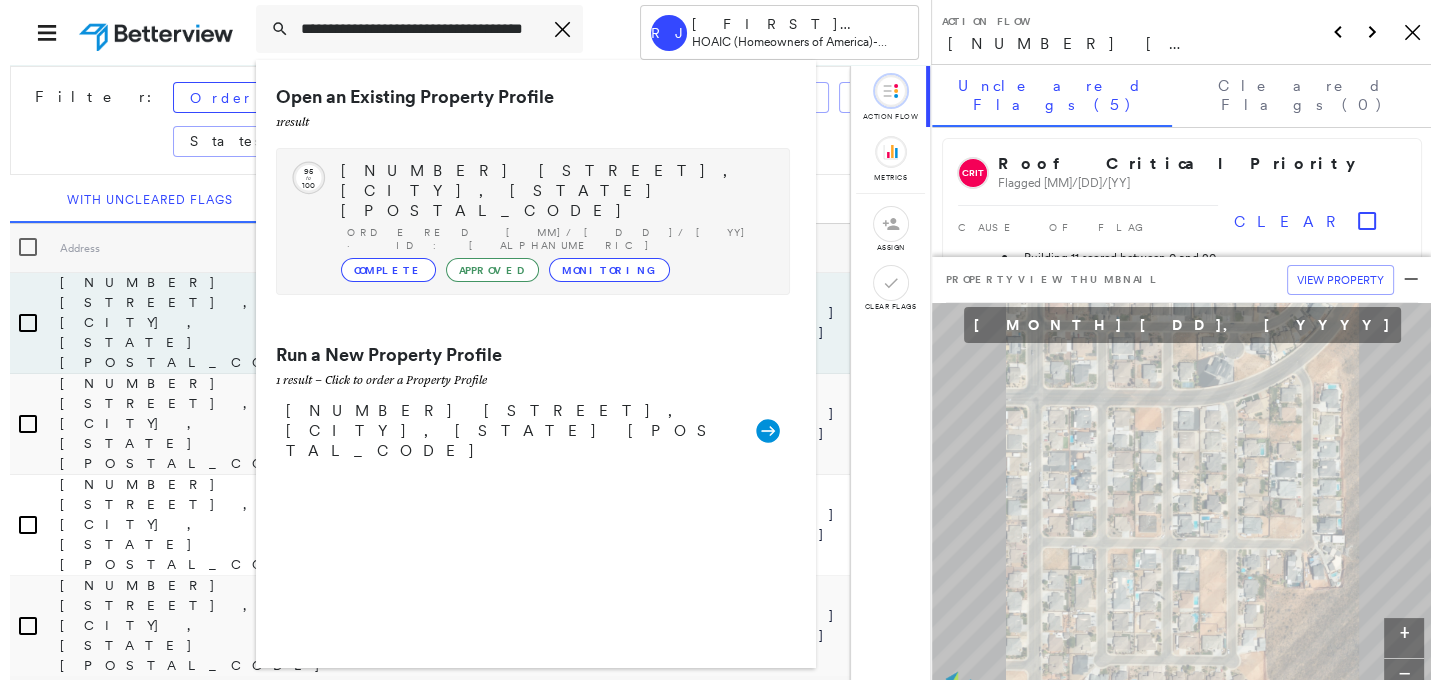 scroll, scrollTop: 0, scrollLeft: 0, axis: both 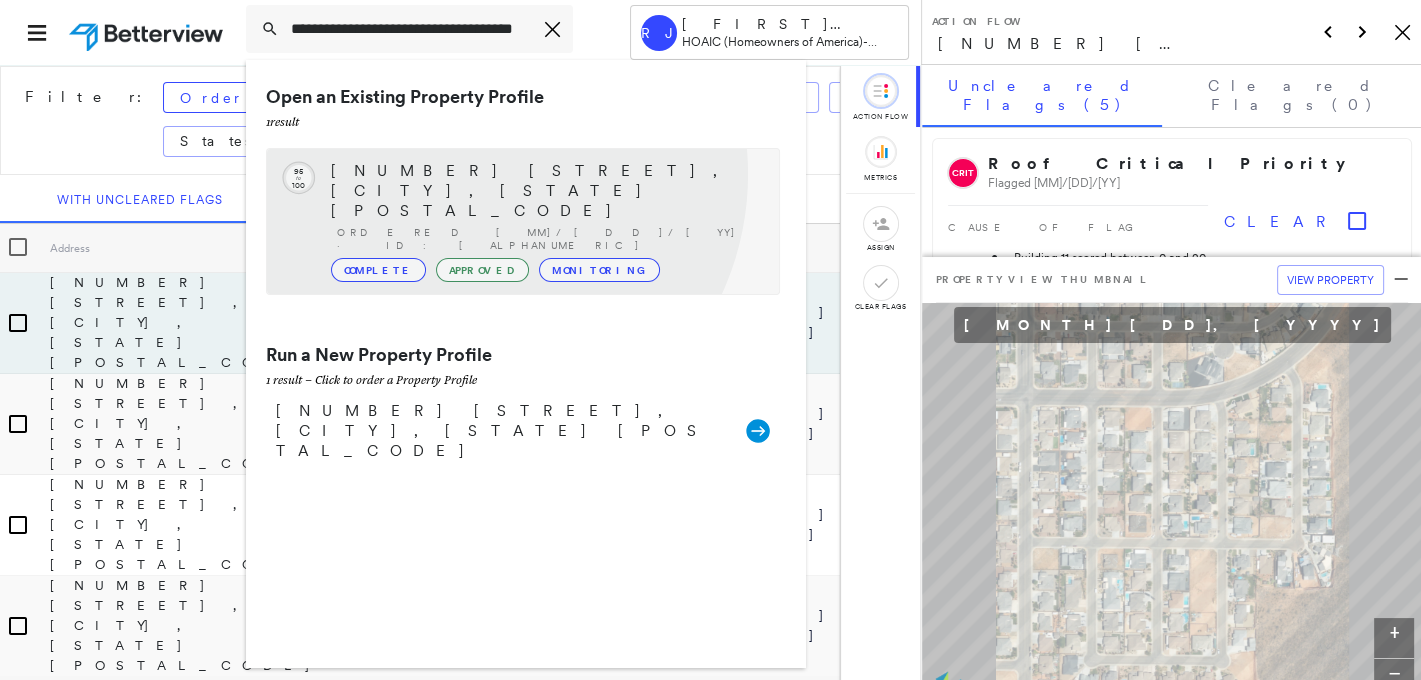 click on "[NUMBER] [STREET], [CITY], [STATE] [POSTAL_CODE]" at bounding box center (545, 191) 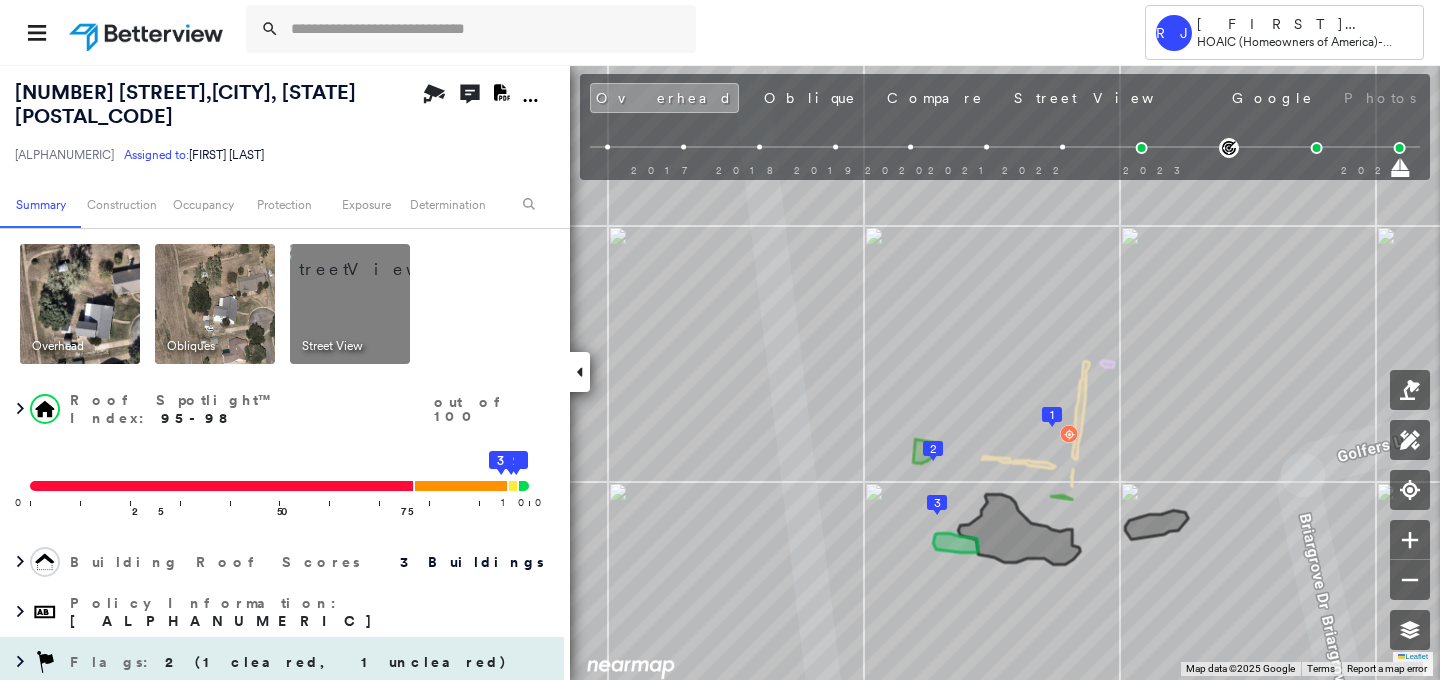 click on "Flags :  2 (1 cleared, 1 uncleared)" at bounding box center (291, 662) 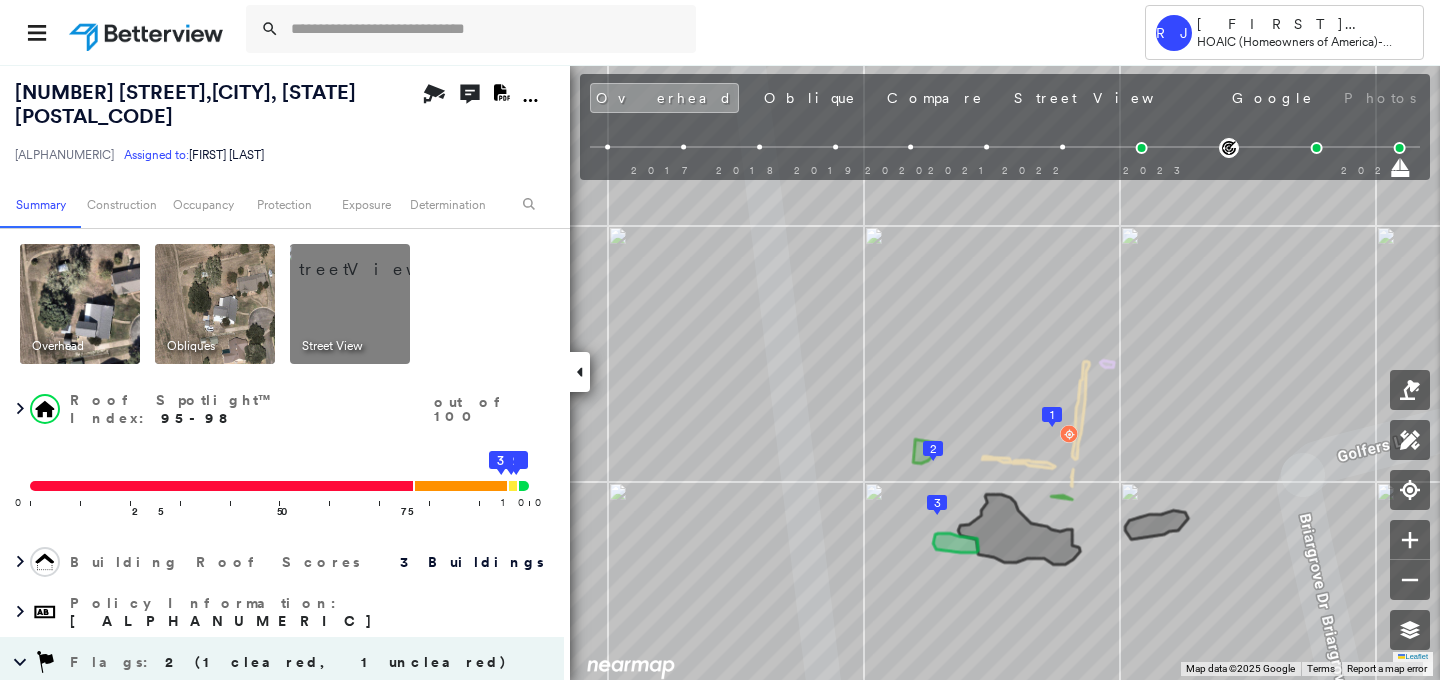 drag, startPoint x: 562, startPoint y: 255, endPoint x: 565, endPoint y: 287, distance: 32.140316 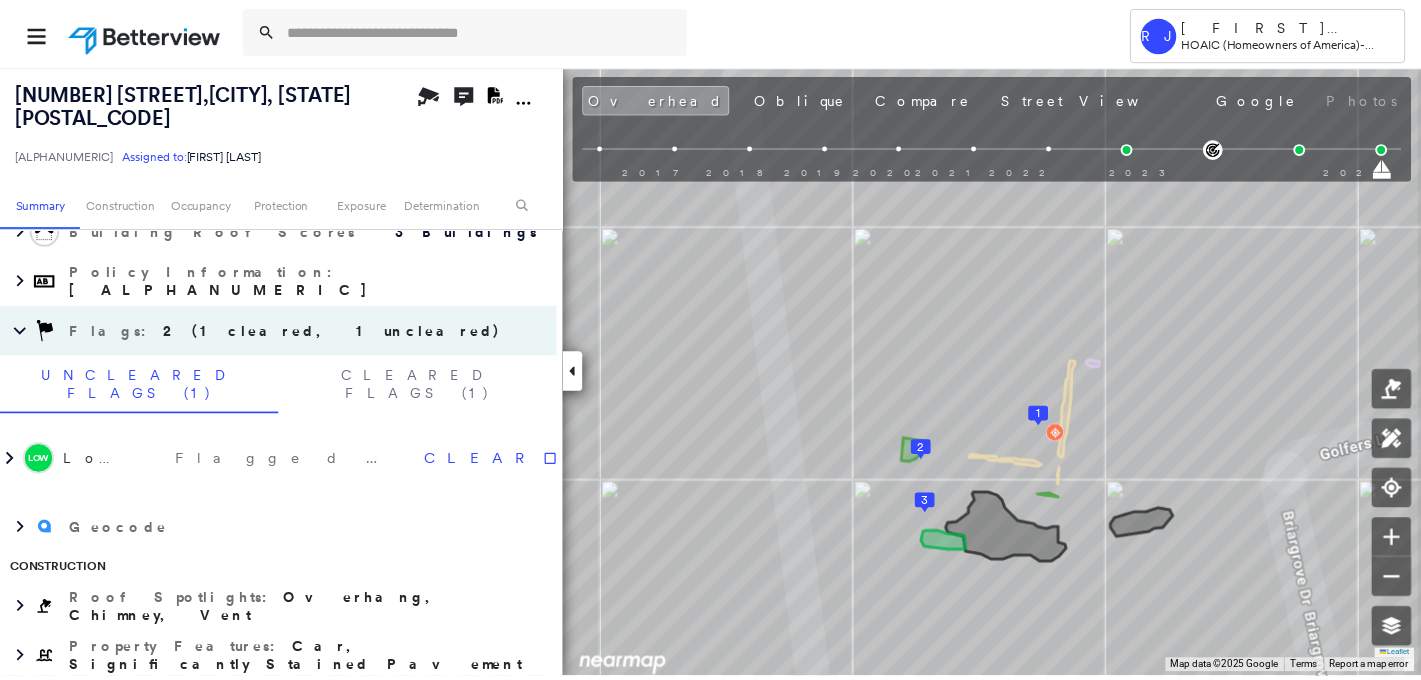 scroll, scrollTop: 368, scrollLeft: 0, axis: vertical 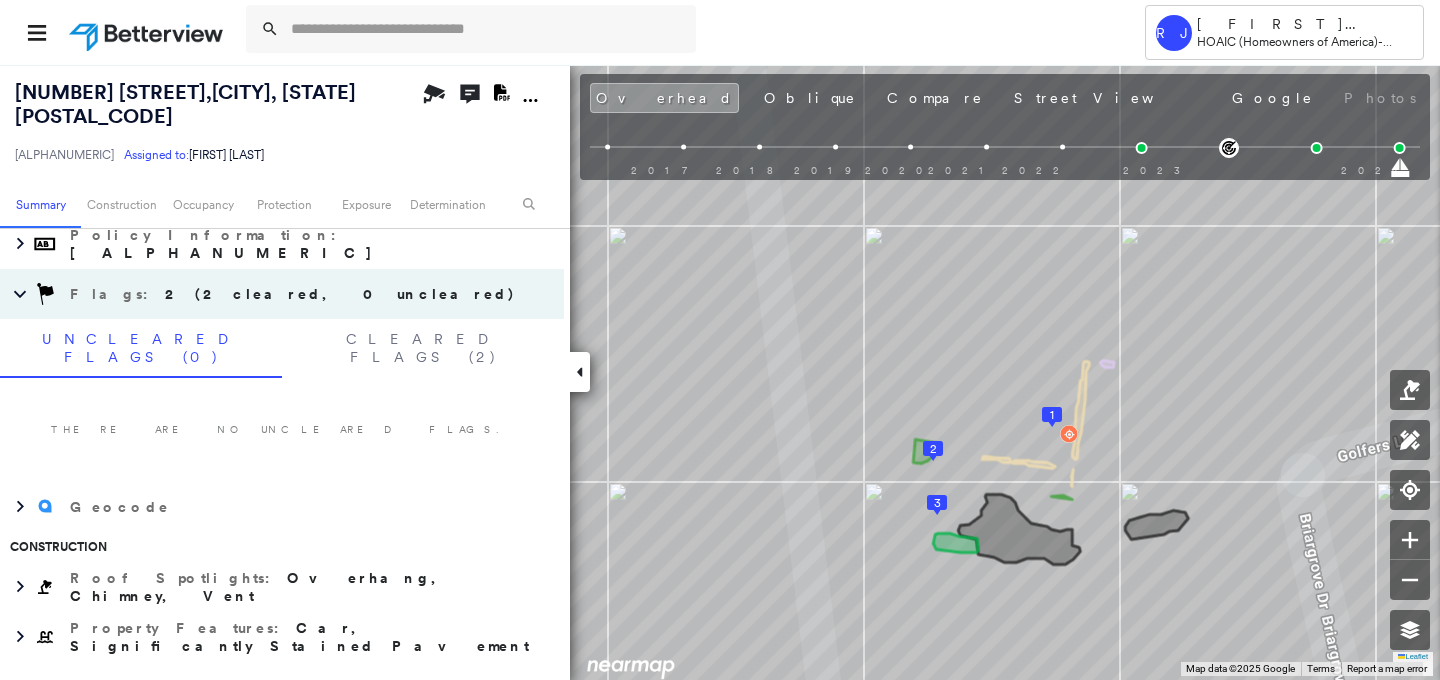 click at bounding box center [148, 32] 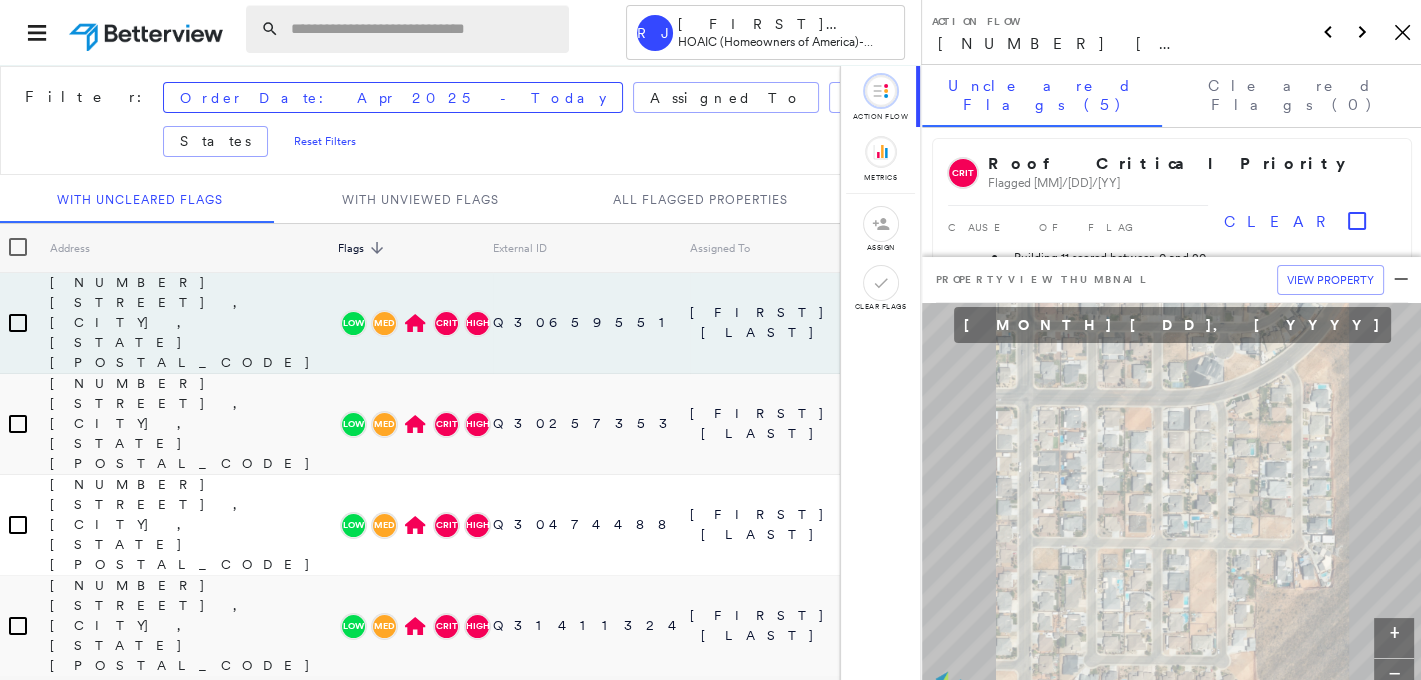 click at bounding box center (424, 29) 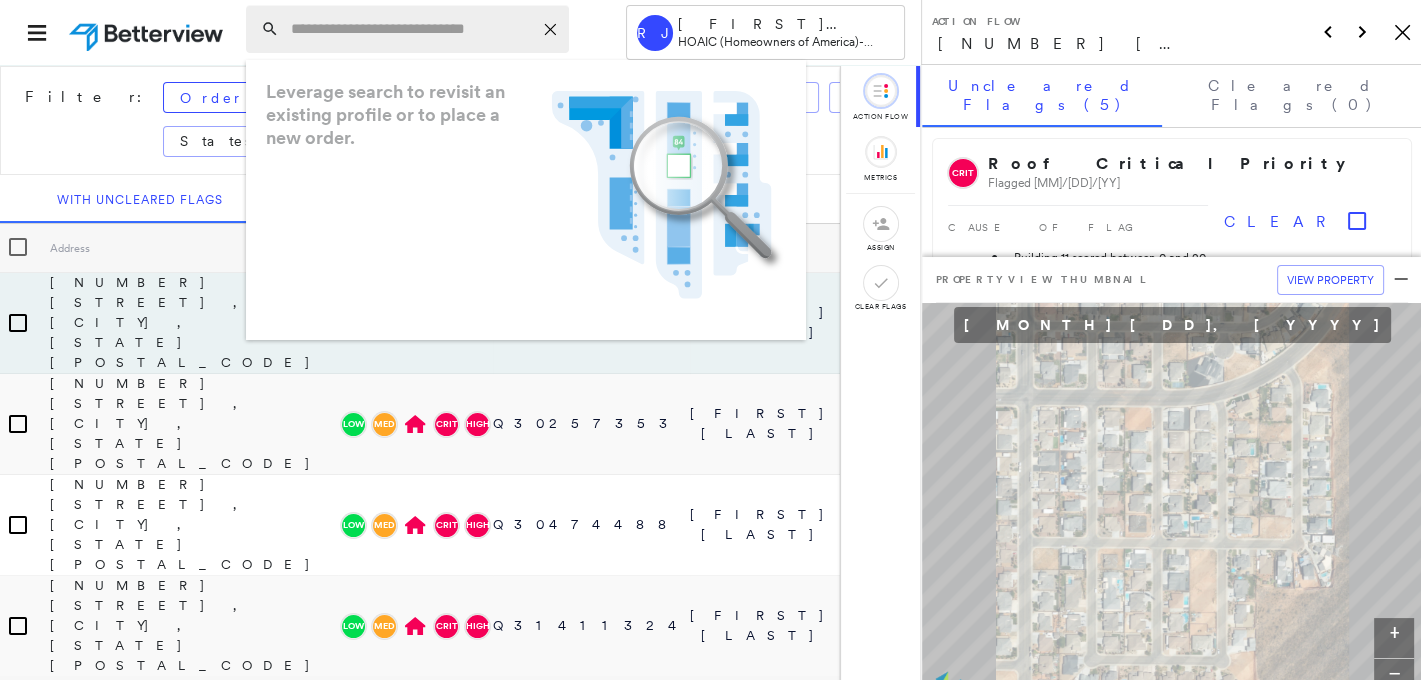 paste on "**********" 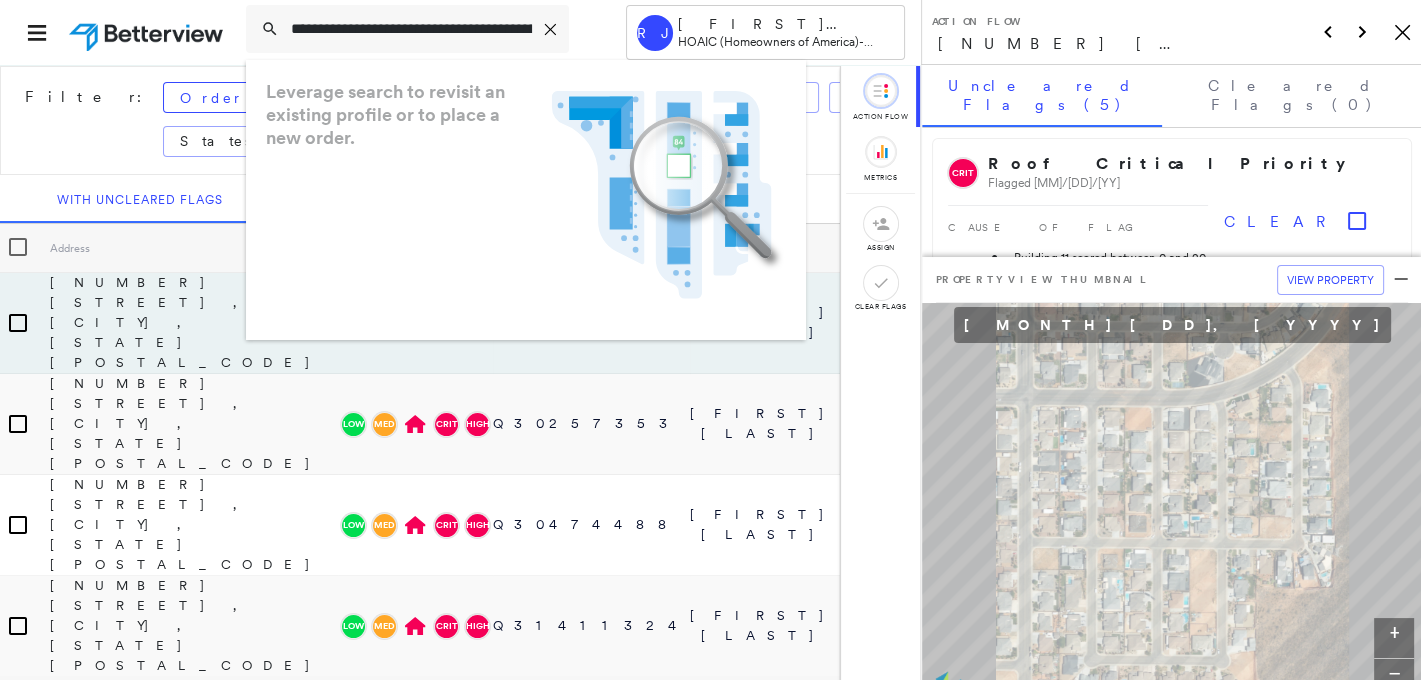 scroll, scrollTop: 0, scrollLeft: 112, axis: horizontal 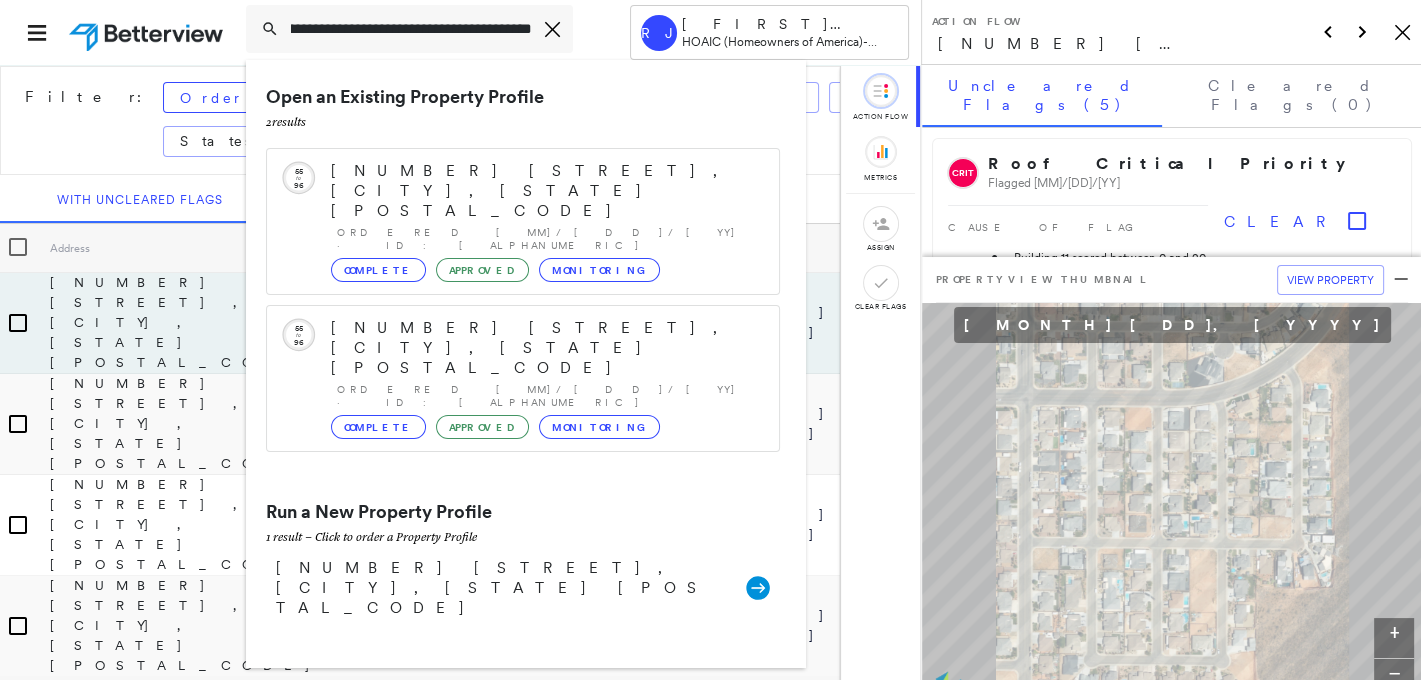 type on "**********" 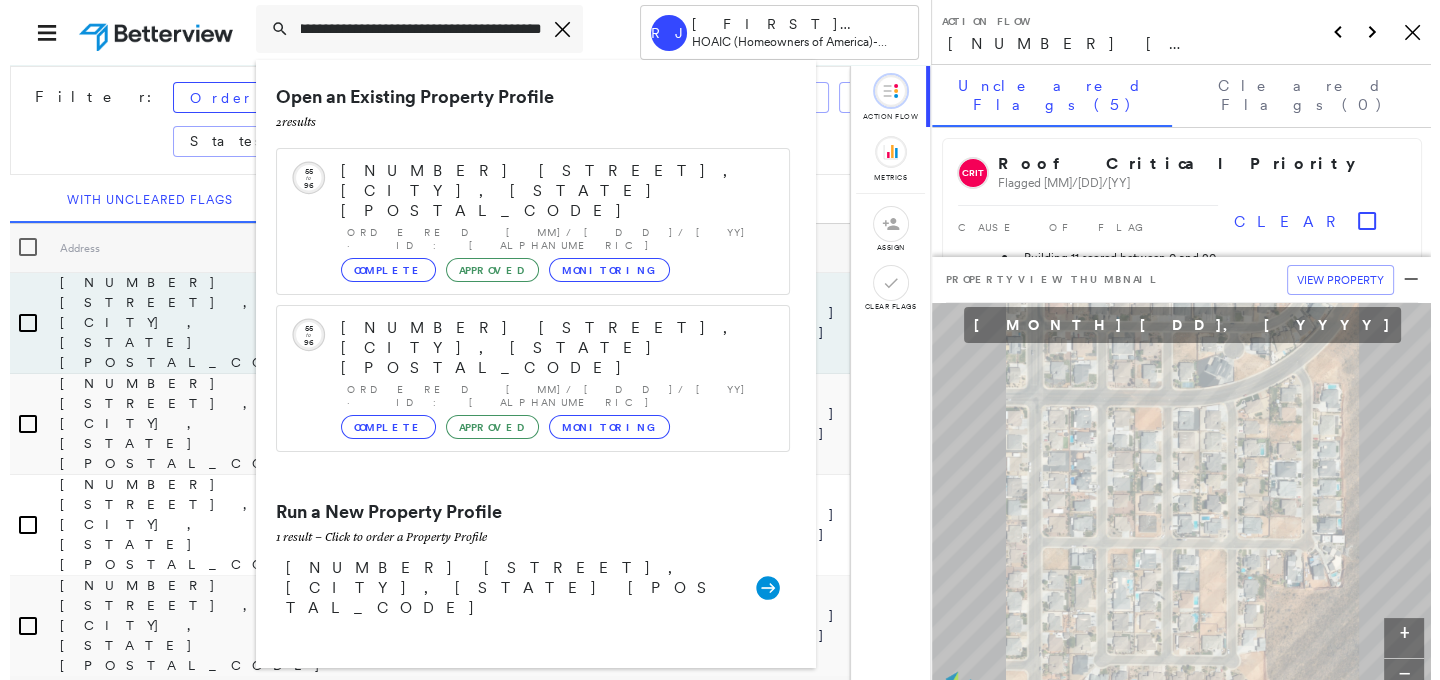 scroll, scrollTop: 0, scrollLeft: 0, axis: both 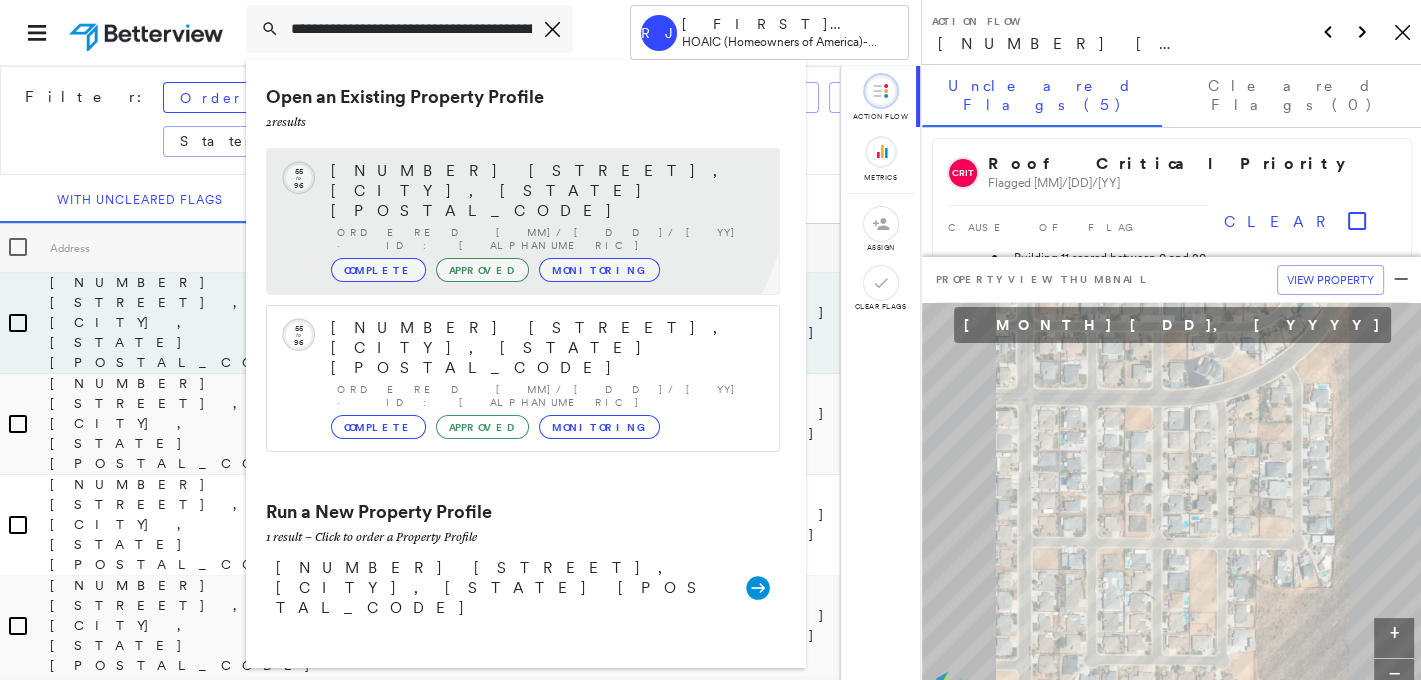 click on "[NUMBER] [STREET], [CITY], [STATE] [POSTAL_CODE]" at bounding box center (545, 191) 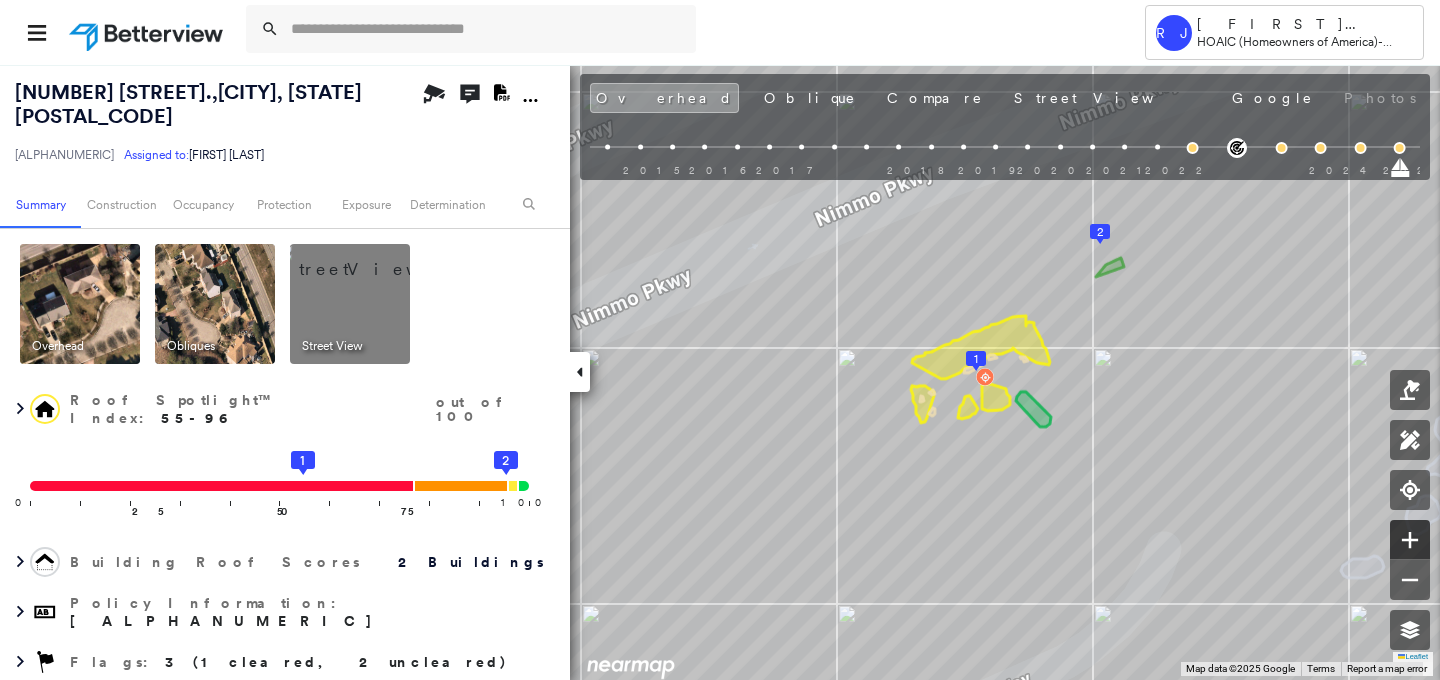 click 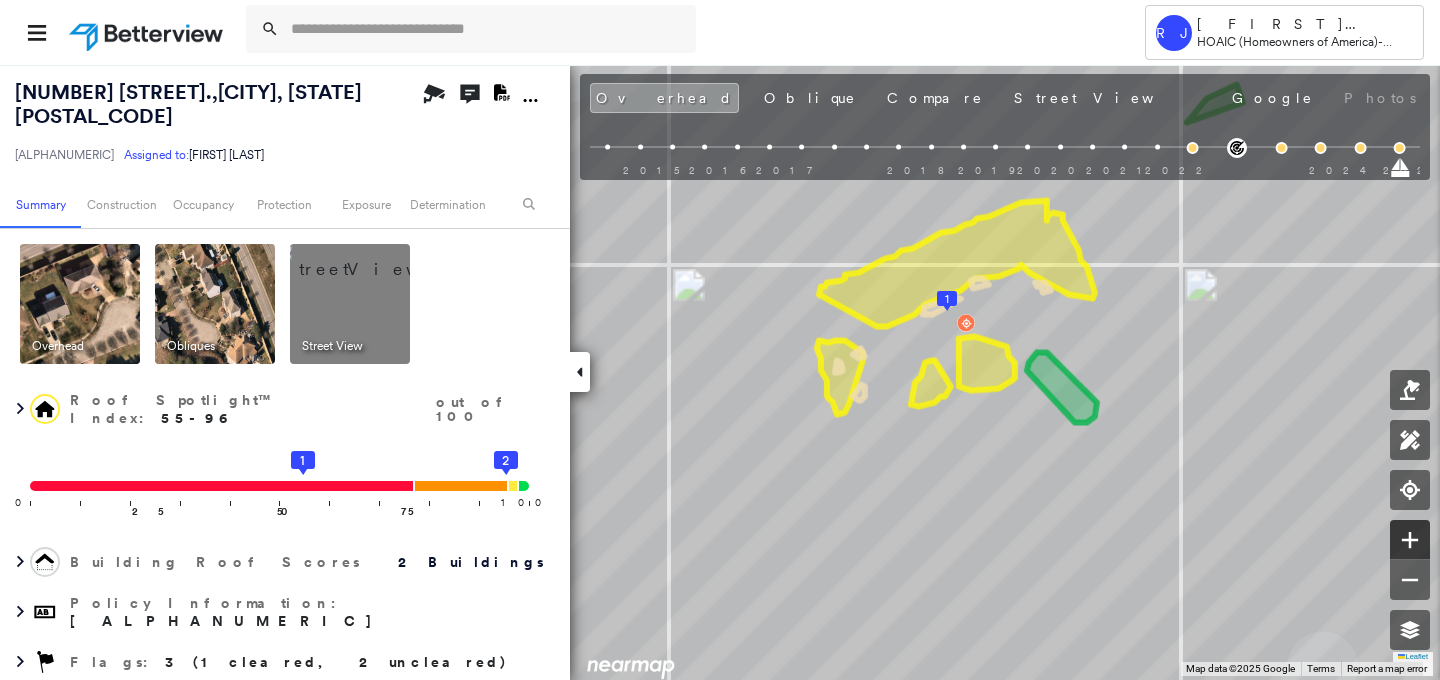 click 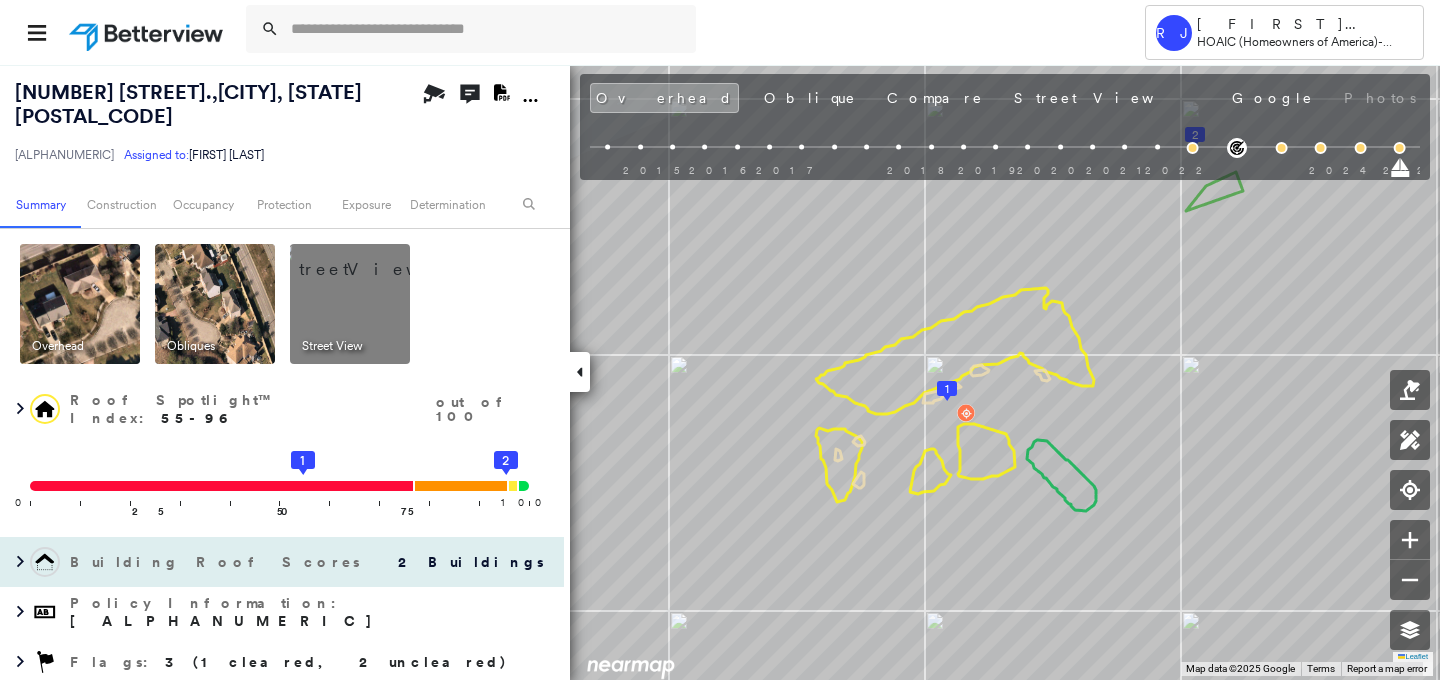 click on "Building Roof Scores" at bounding box center [217, 562] 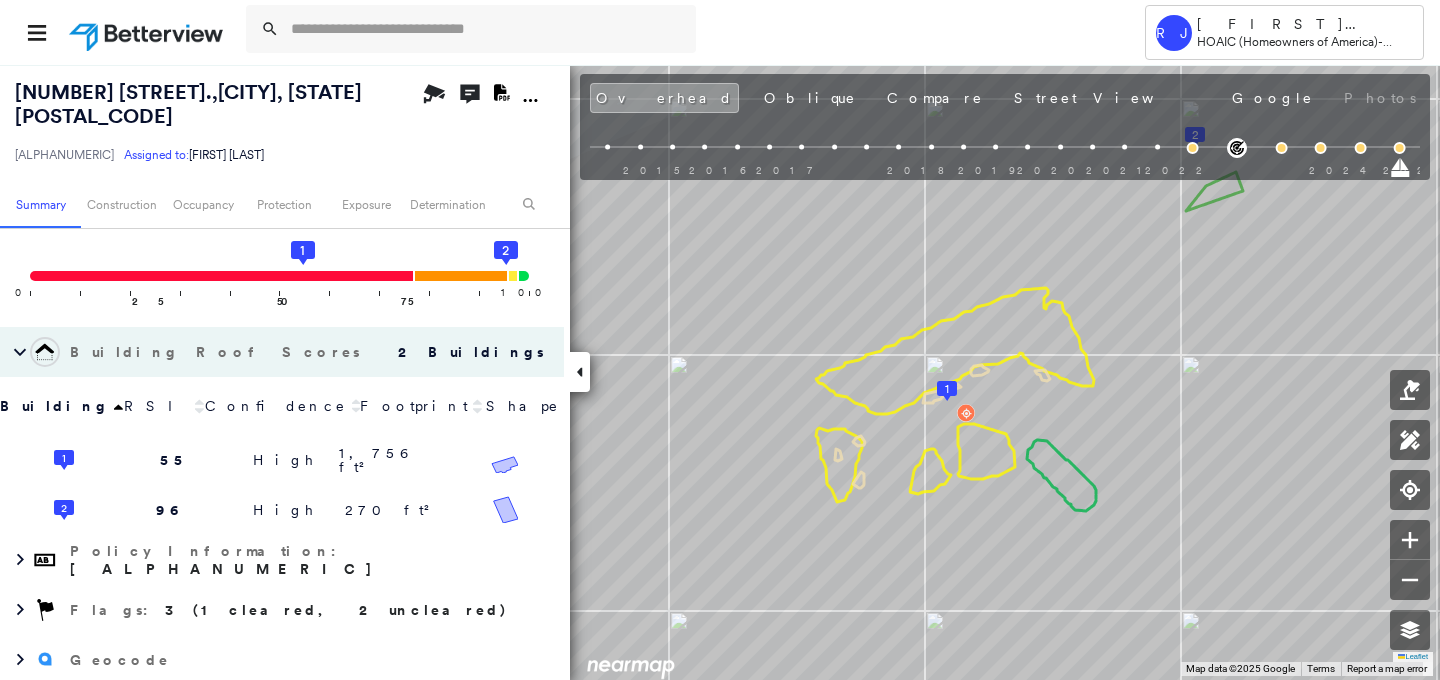 scroll, scrollTop: 220, scrollLeft: 0, axis: vertical 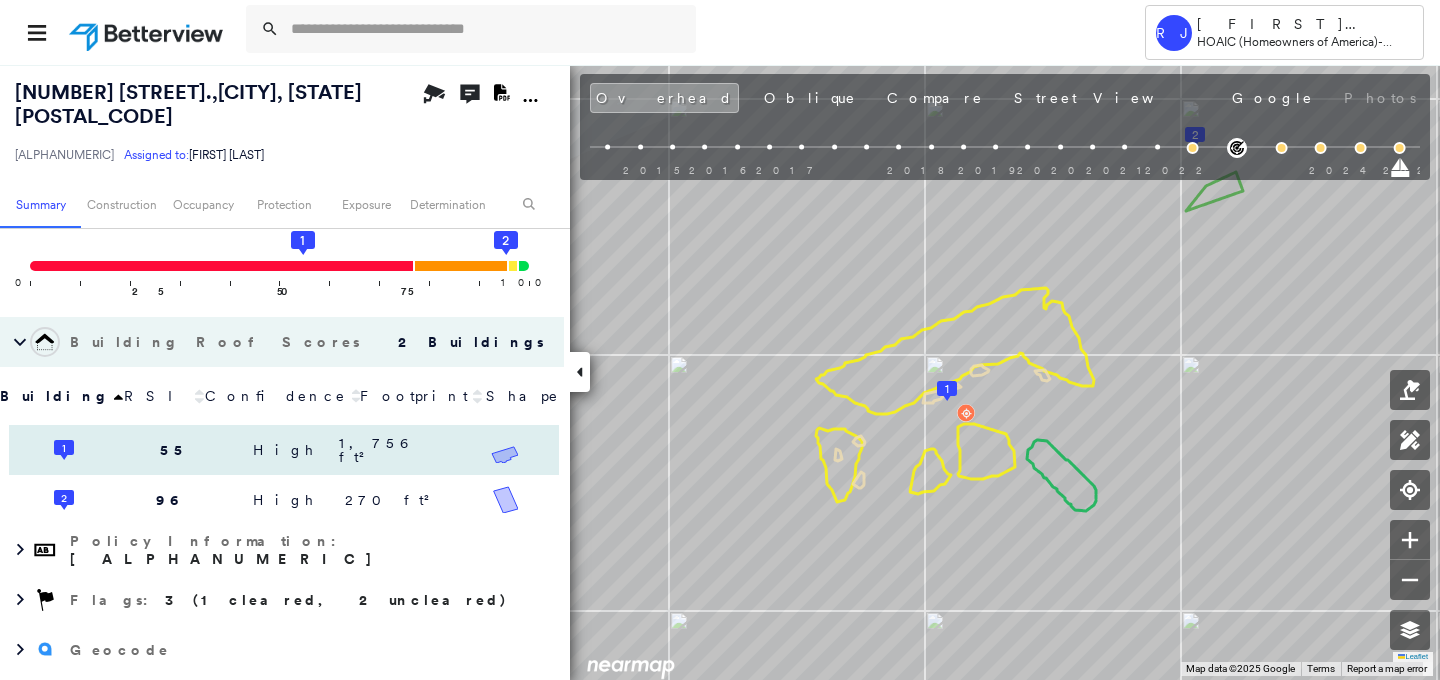 click on "[NUMBER] [SIZE] [NUMBER] ft²" at bounding box center [284, 450] 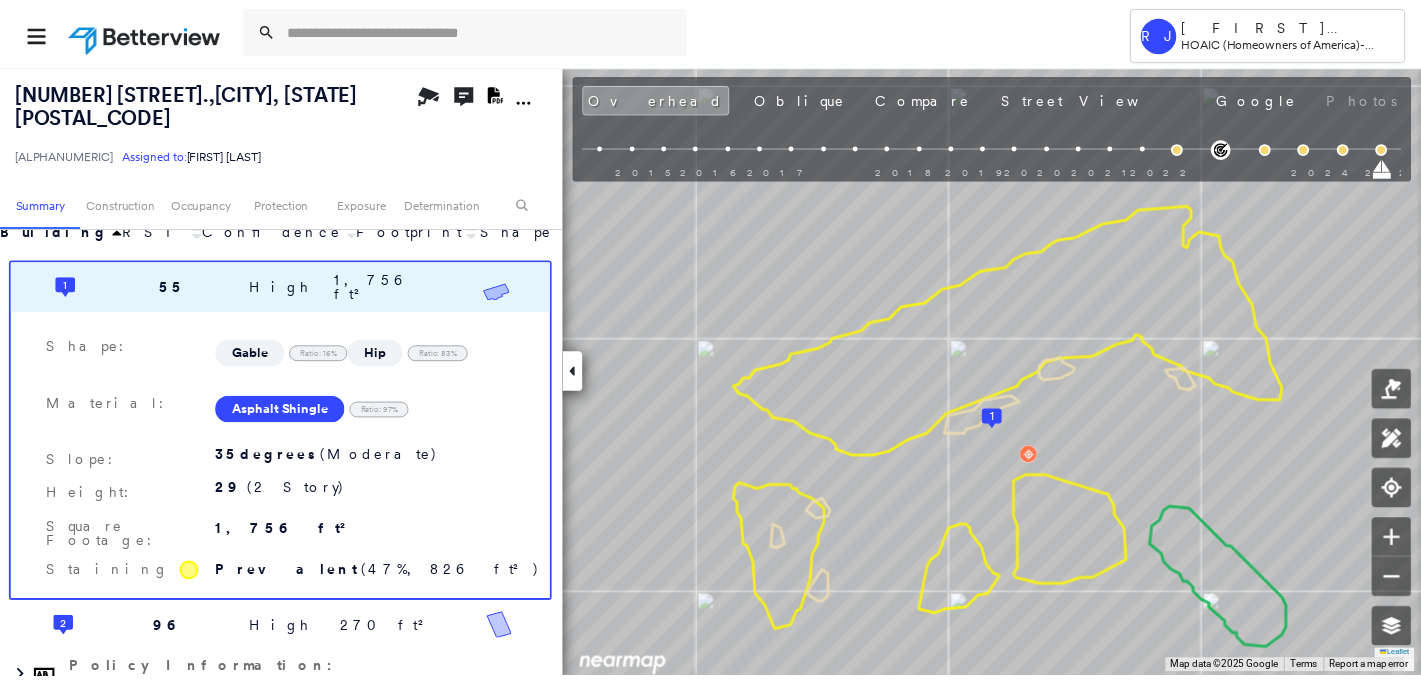 scroll, scrollTop: 393, scrollLeft: 0, axis: vertical 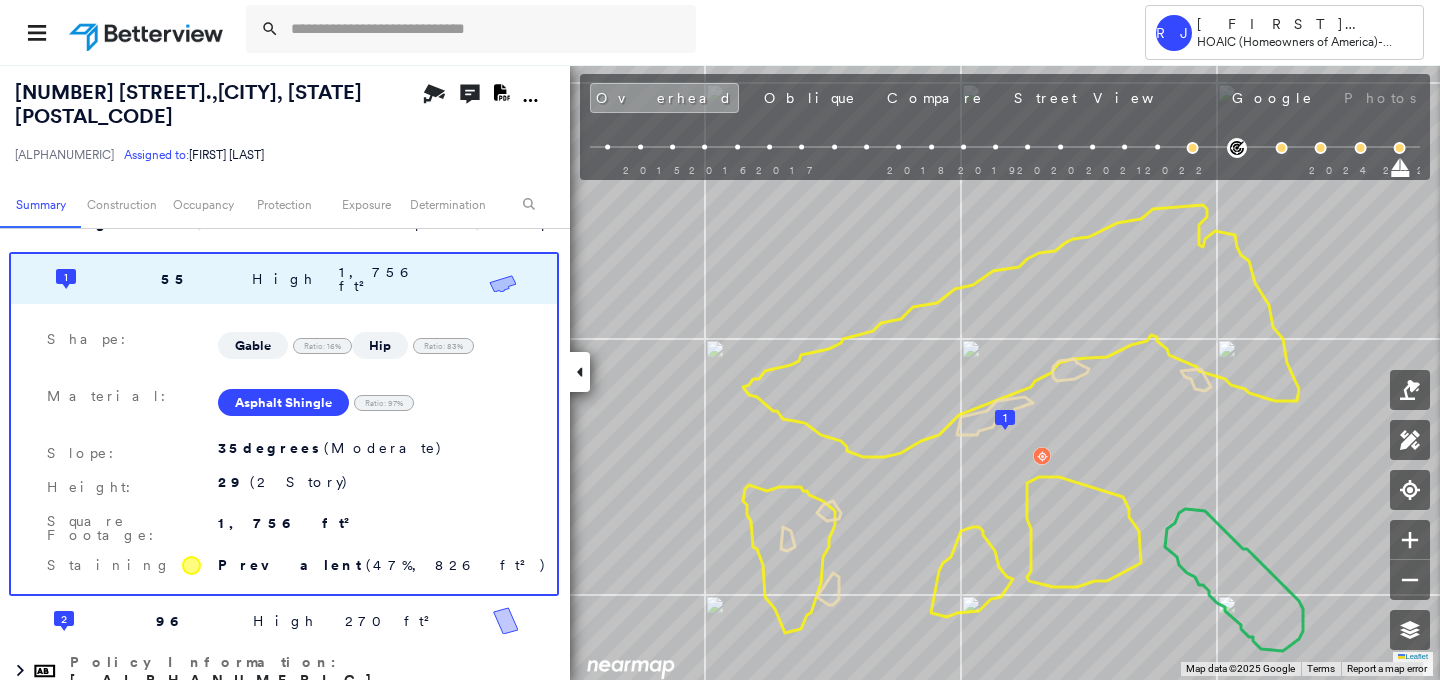 click on "High" at bounding box center [283, 279] 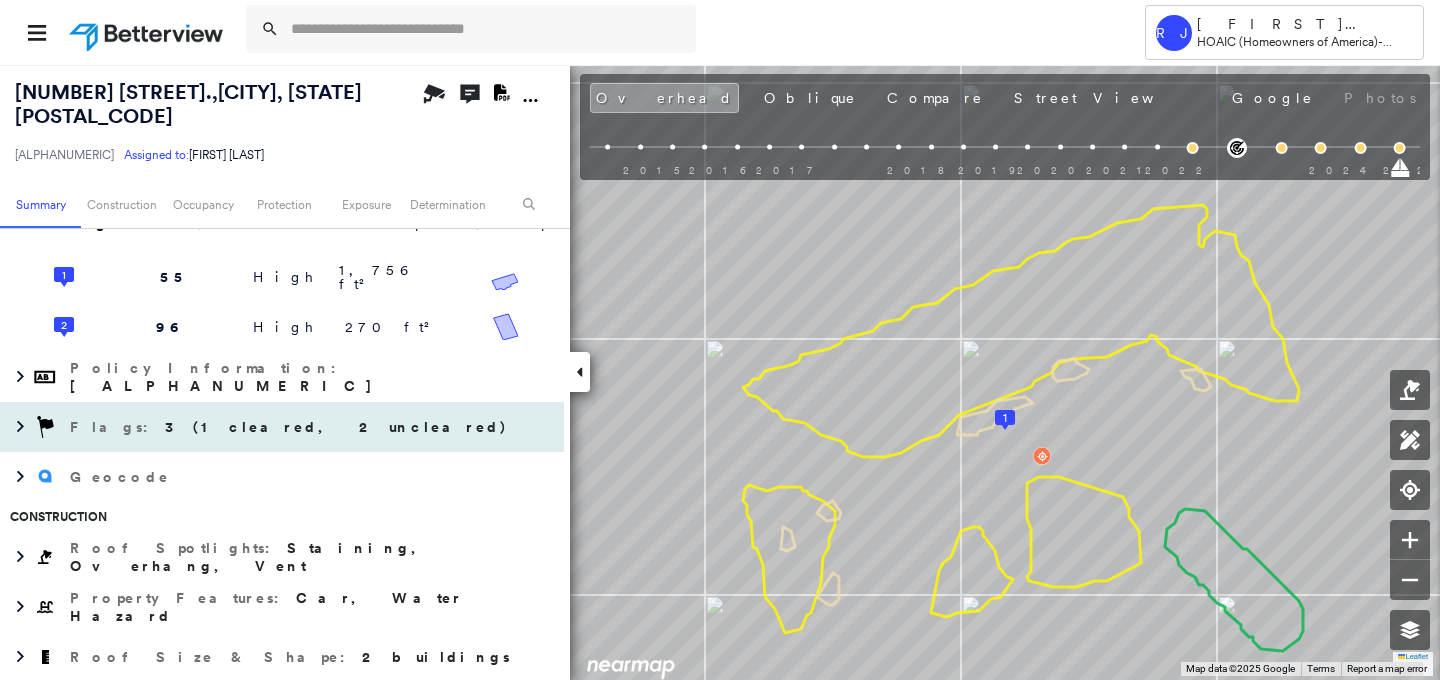 click on "3 (1 cleared, 2 uncleared)" at bounding box center (336, 427) 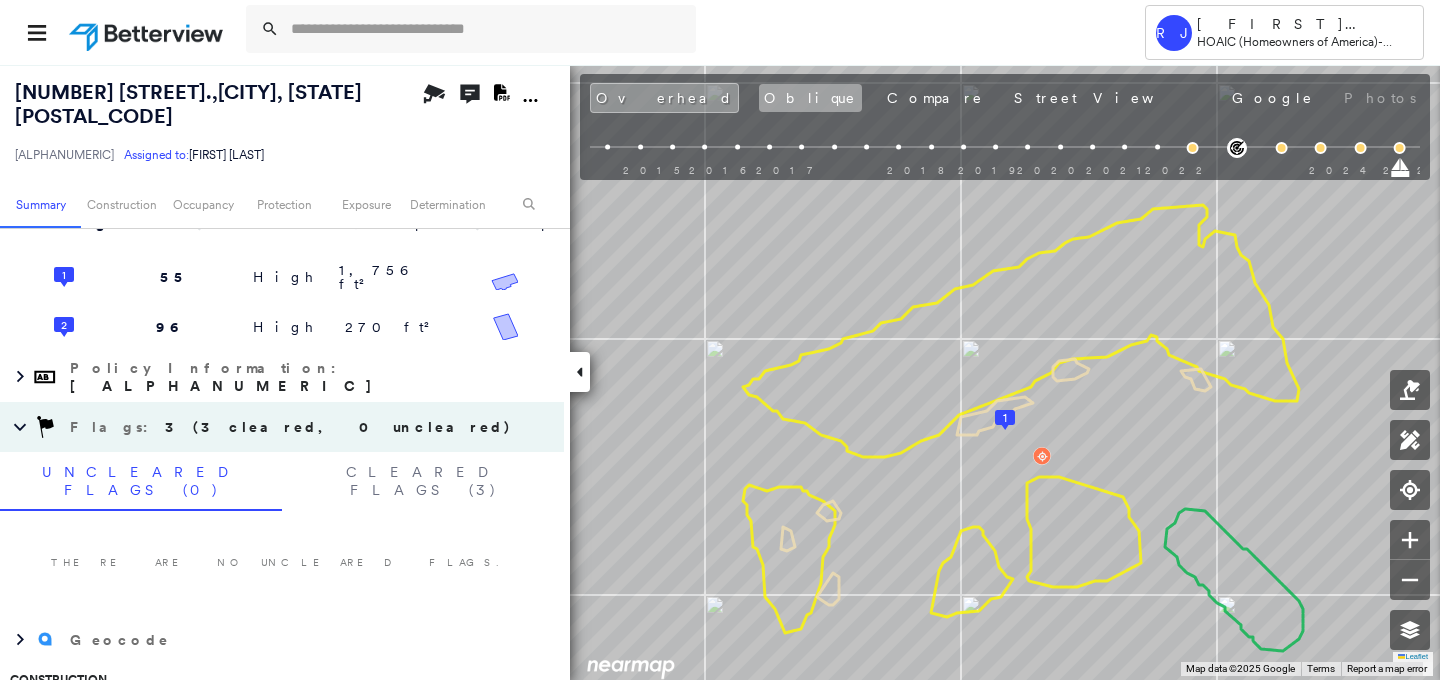 click on "Oblique" at bounding box center (810, 98) 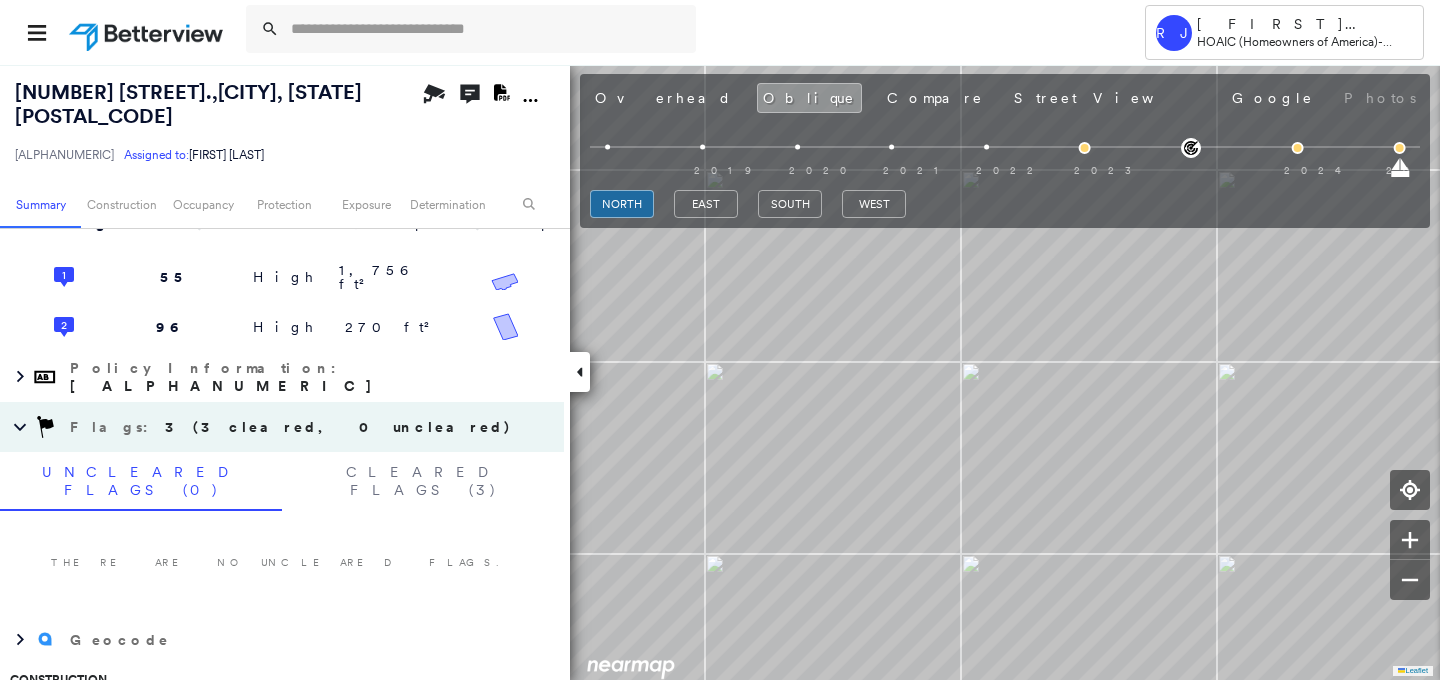 click on "south" at bounding box center [790, 207] 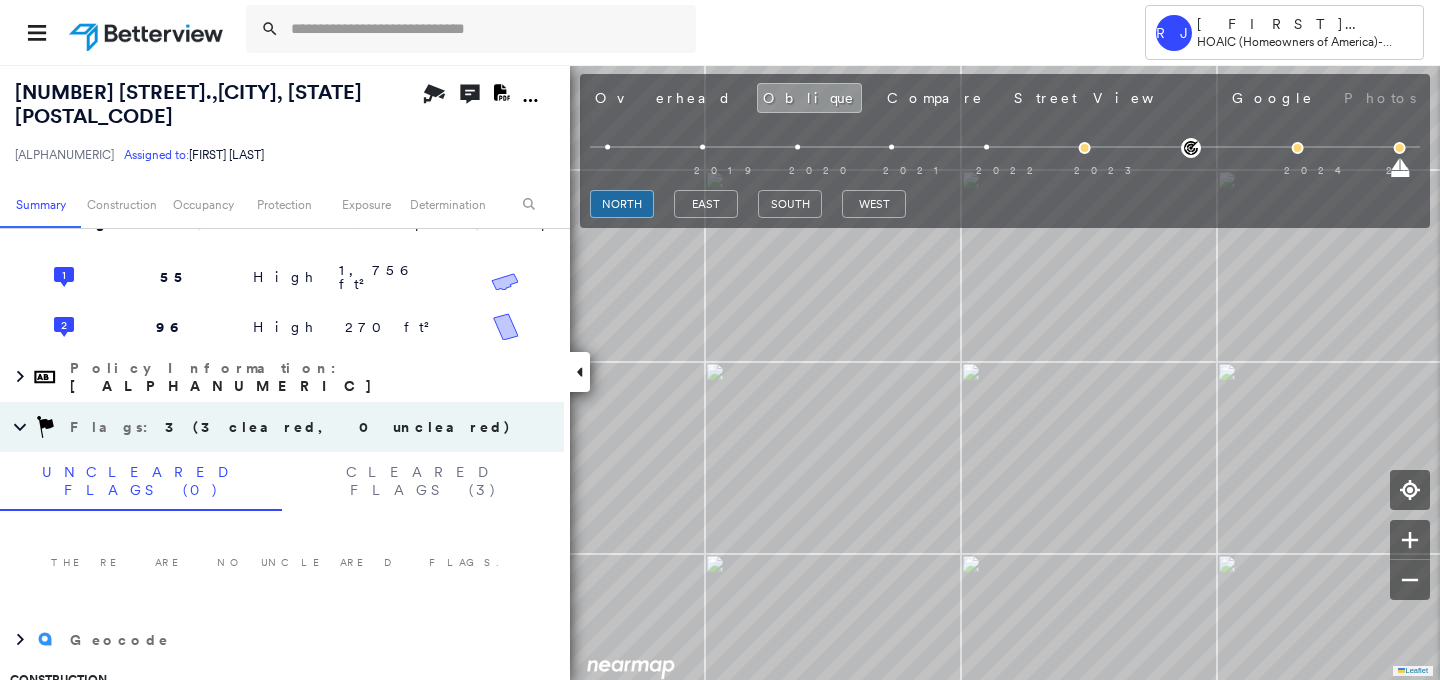 drag, startPoint x: 806, startPoint y: 204, endPoint x: 825, endPoint y: 207, distance: 19.235384 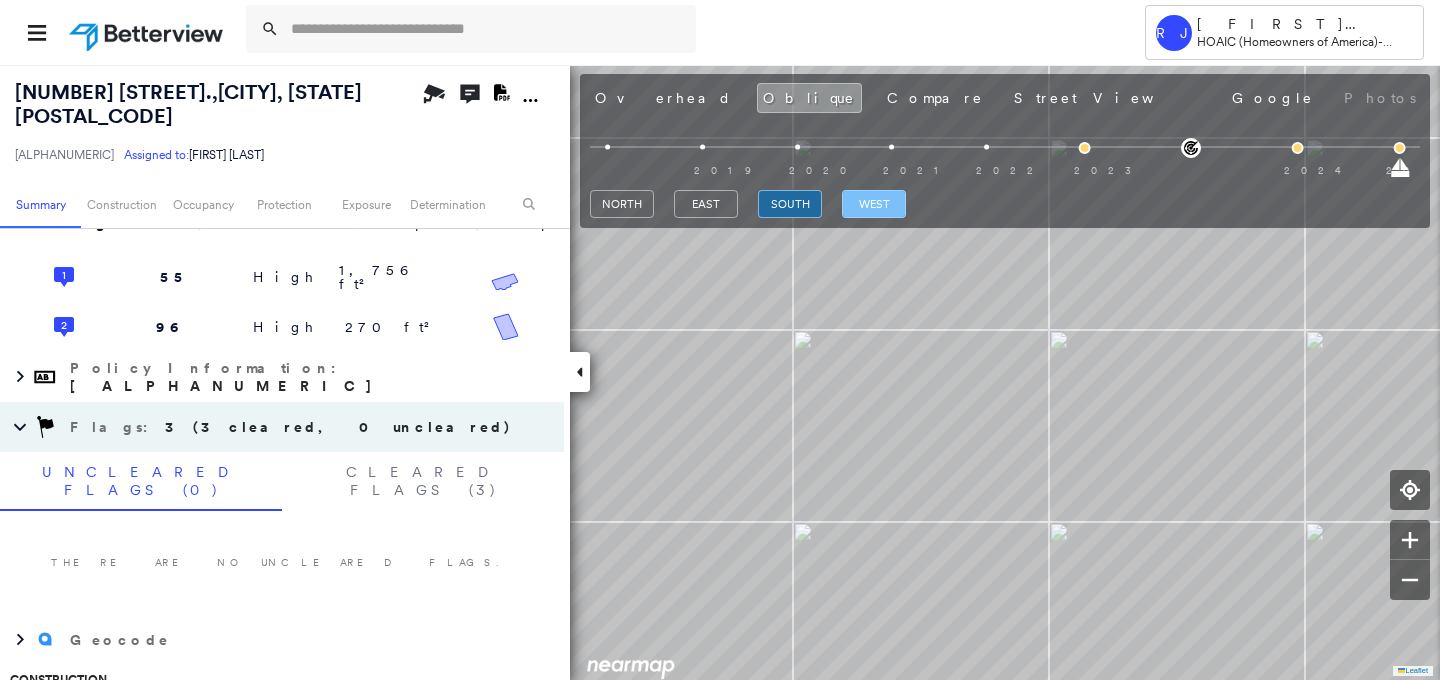 click on "west" at bounding box center [874, 204] 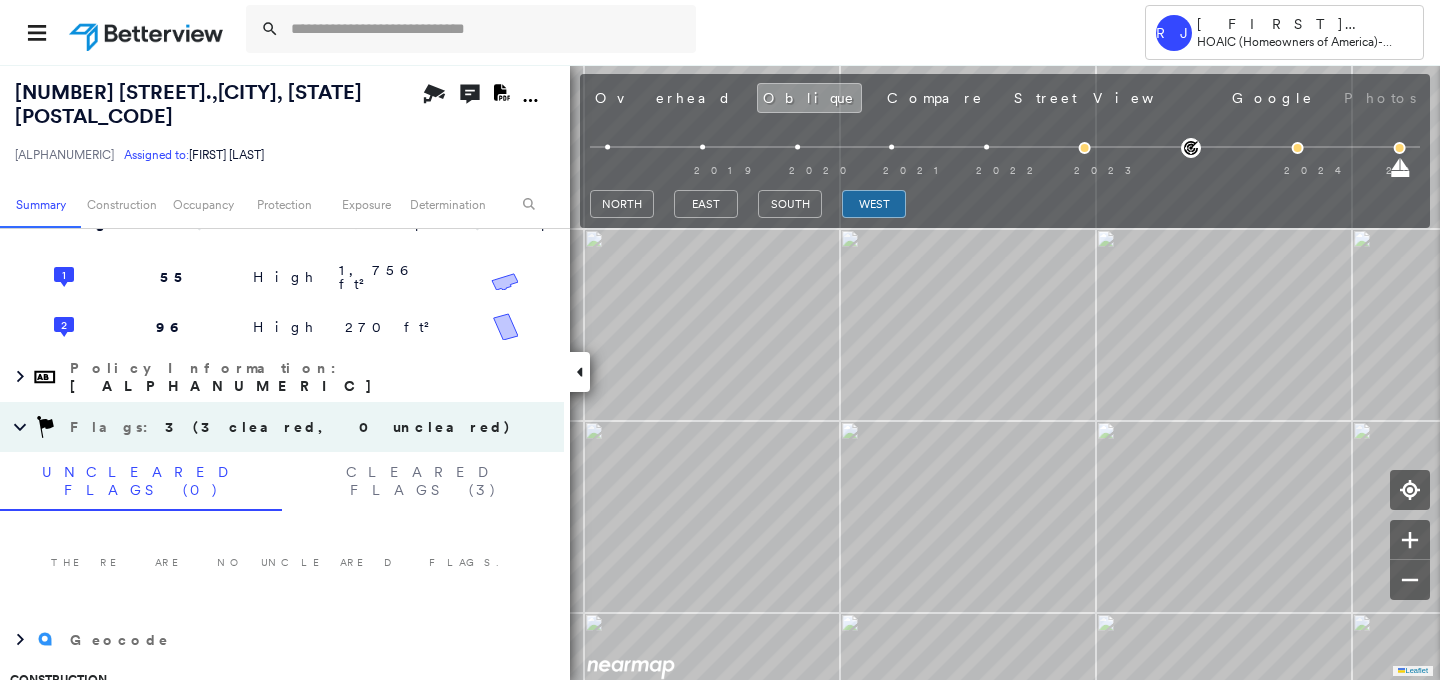 click on "east" at bounding box center [706, 204] 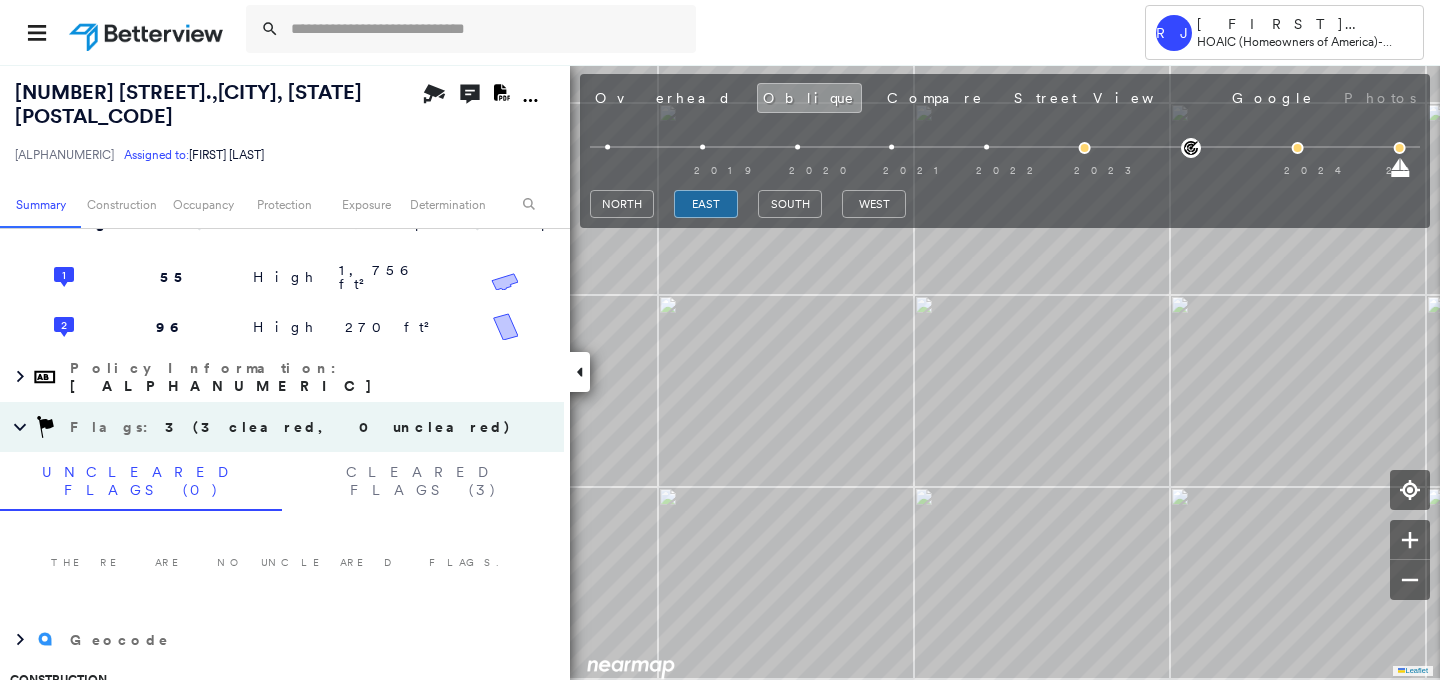 click at bounding box center [148, 32] 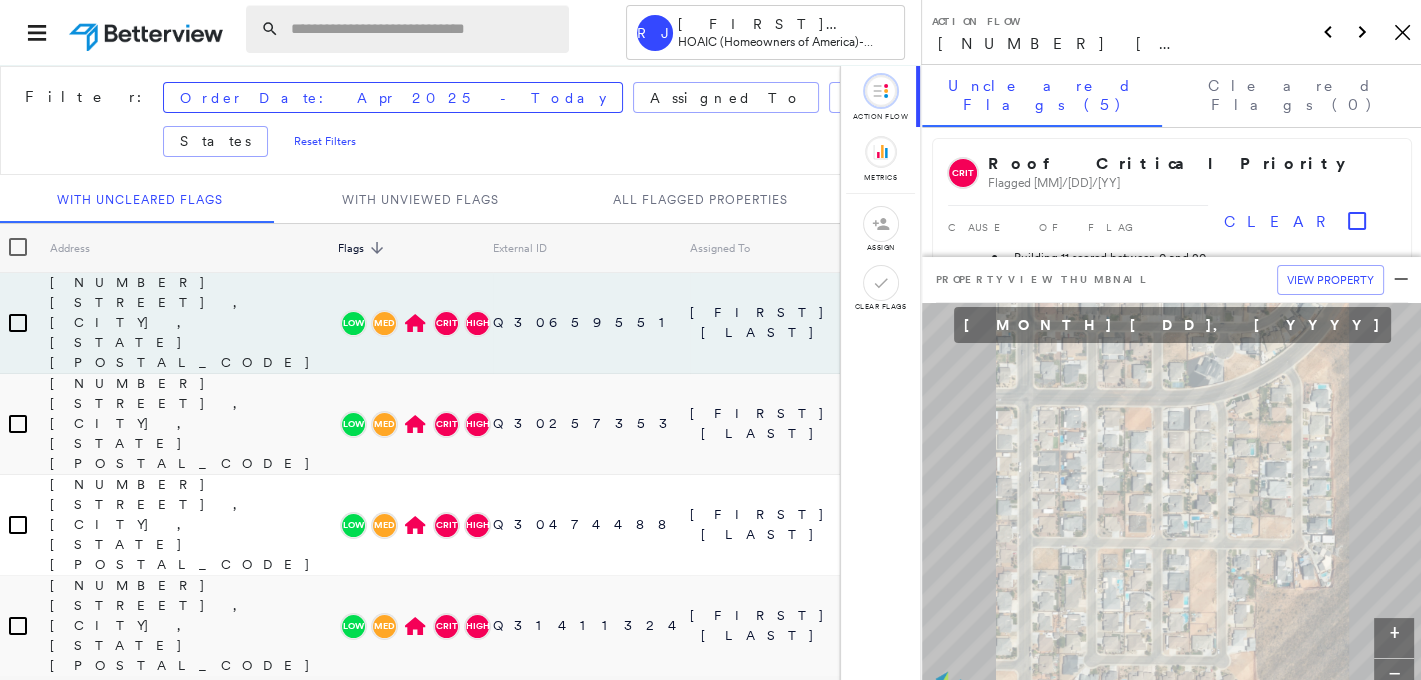 click at bounding box center [424, 29] 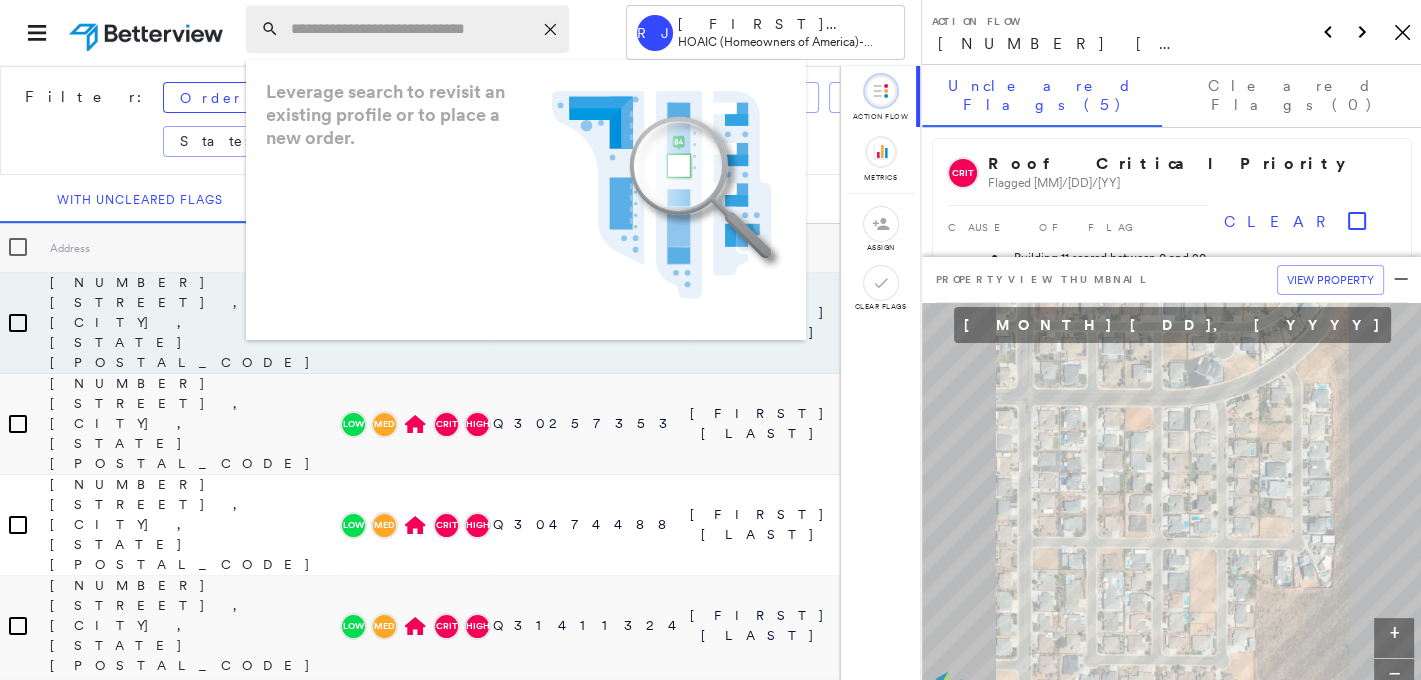 paste on "**********" 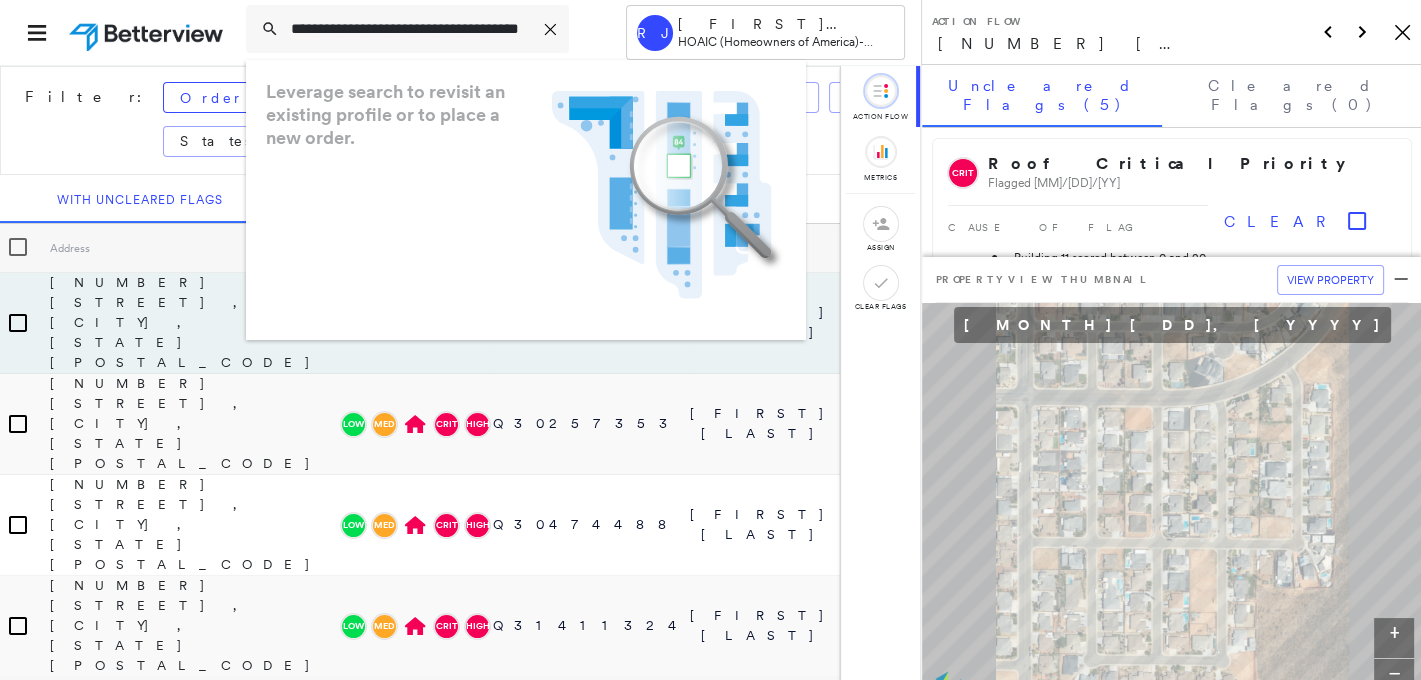 scroll, scrollTop: 0, scrollLeft: 70, axis: horizontal 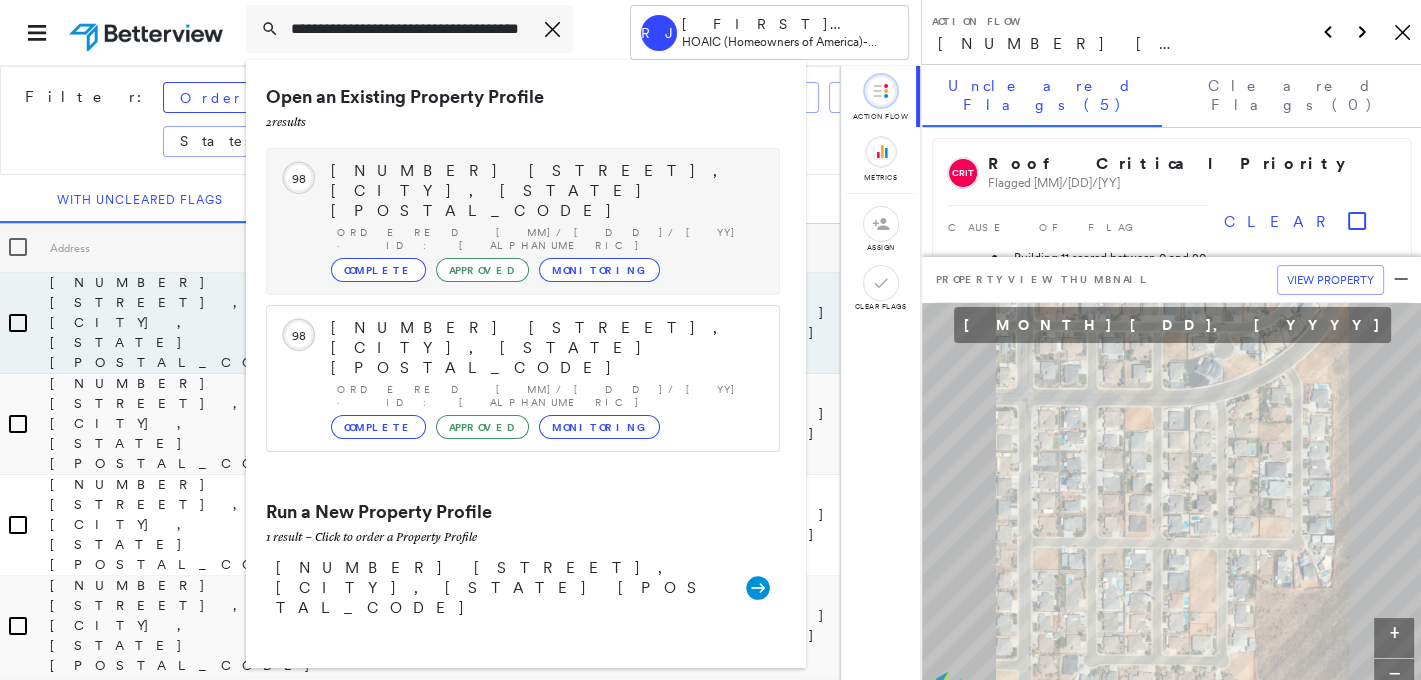 type on "**********" 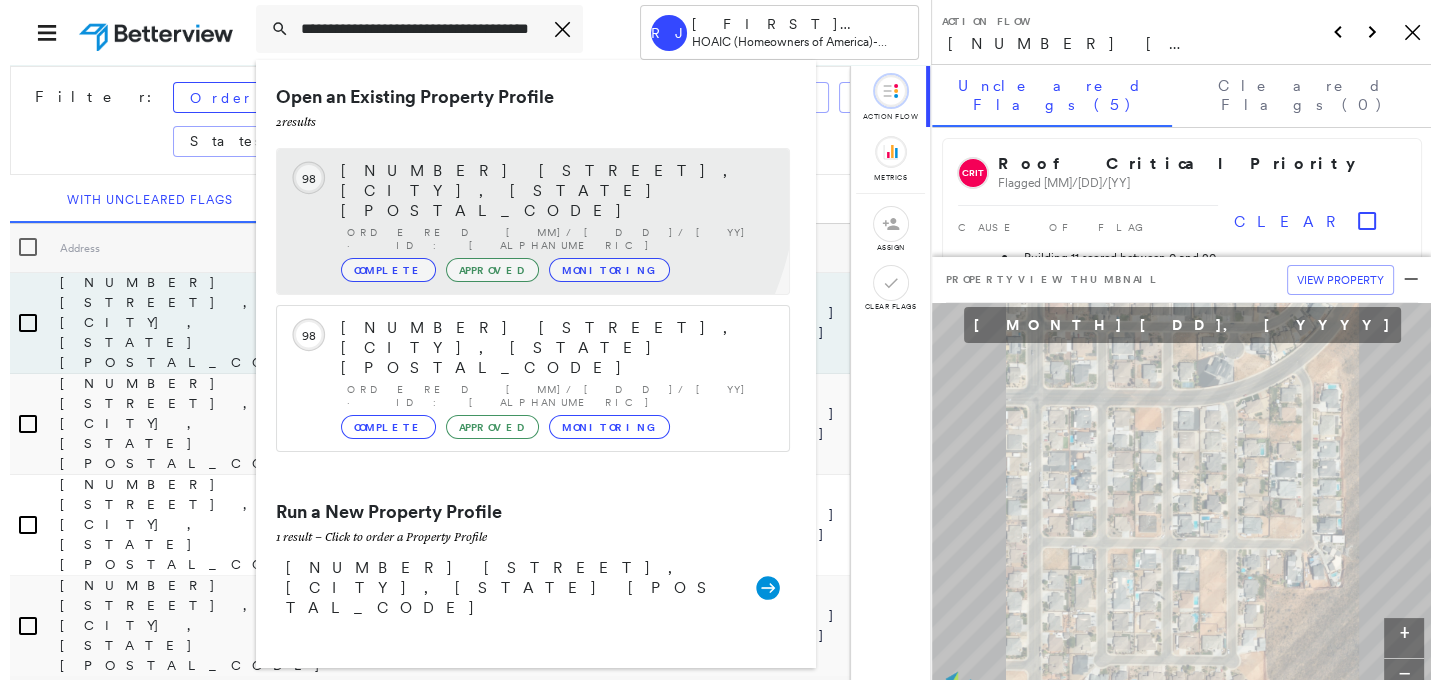 scroll, scrollTop: 0, scrollLeft: 0, axis: both 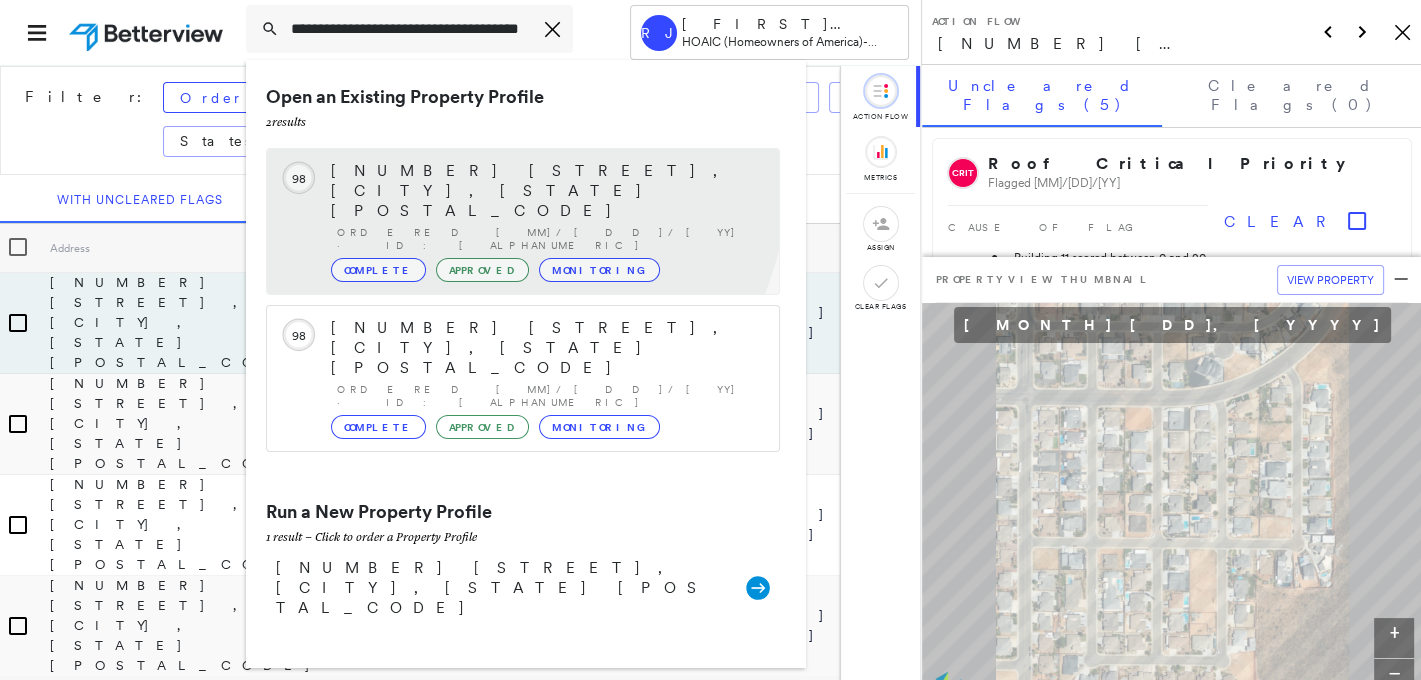 click on "[NUMBER] [STREET], [CITY], [STATE] [POSTAL_CODE]" at bounding box center (545, 191) 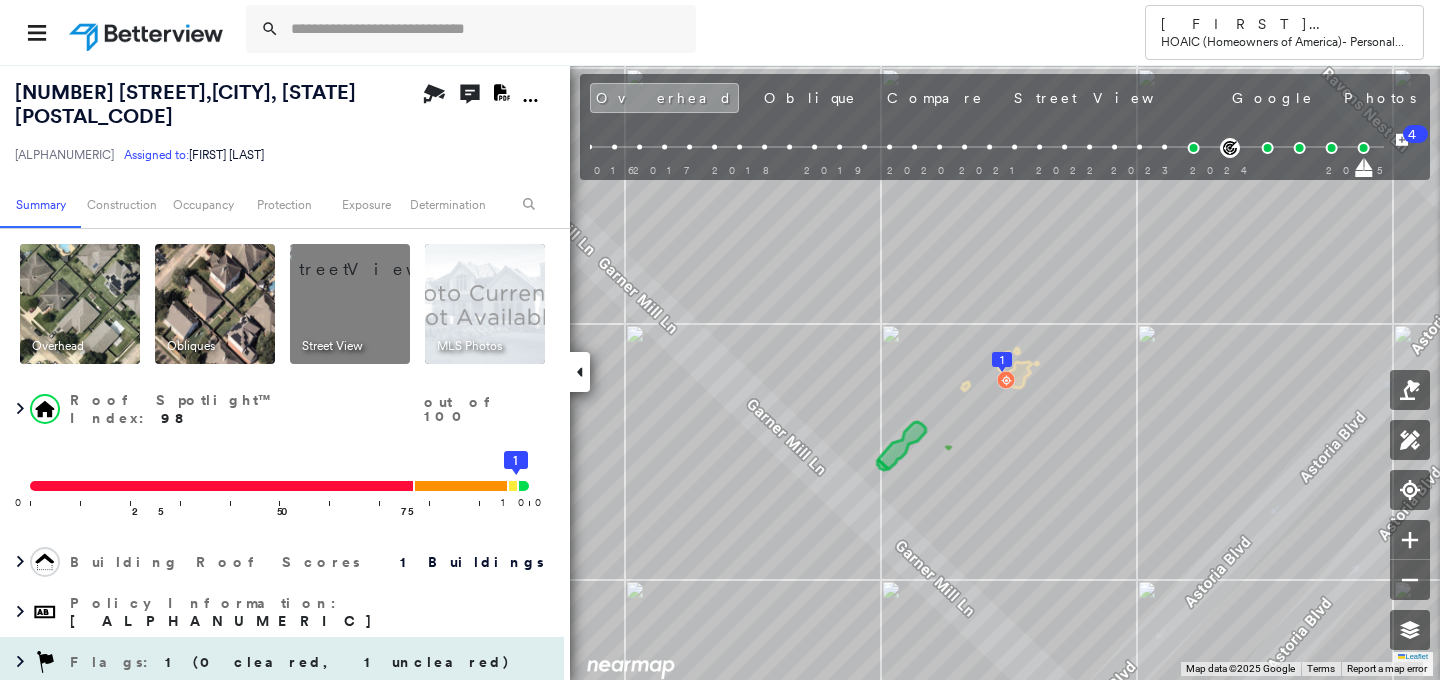 click on "Flags :  1 (0 cleared, 1 uncleared)" at bounding box center (292, 662) 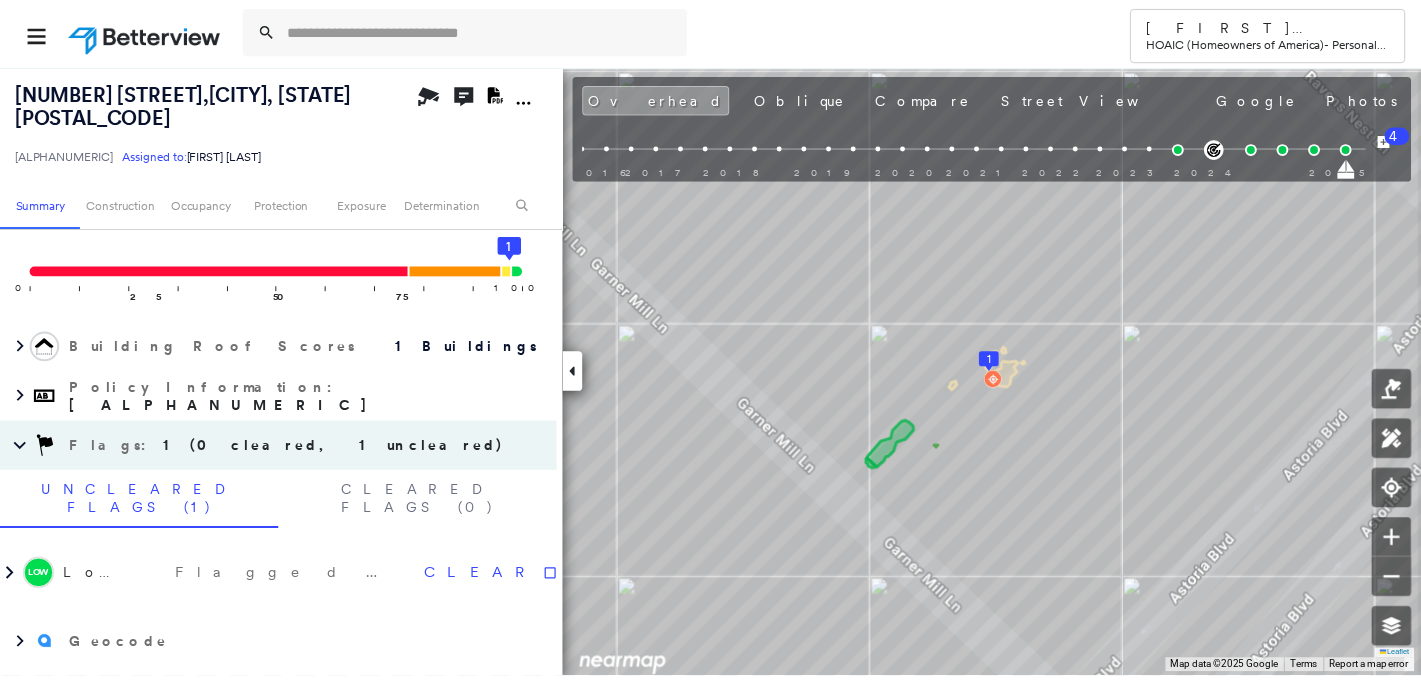 scroll, scrollTop: 276, scrollLeft: 0, axis: vertical 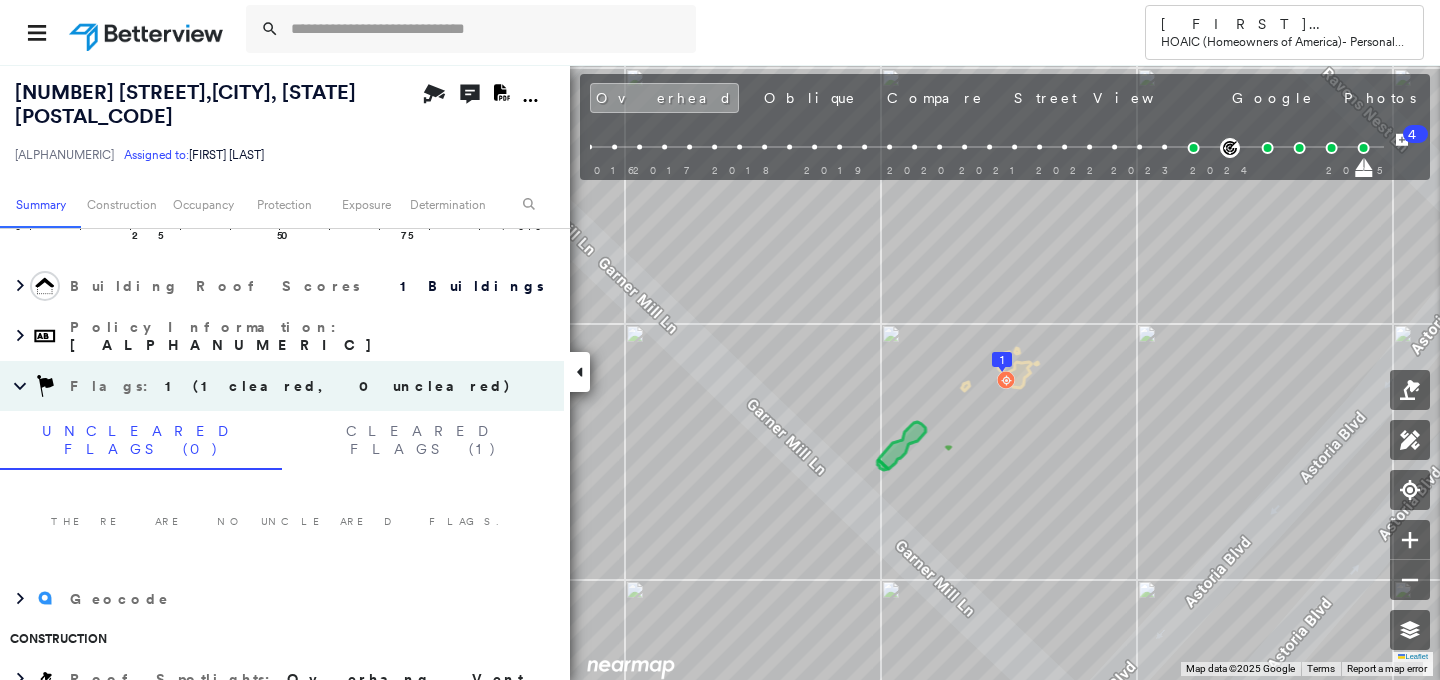 click at bounding box center (148, 32) 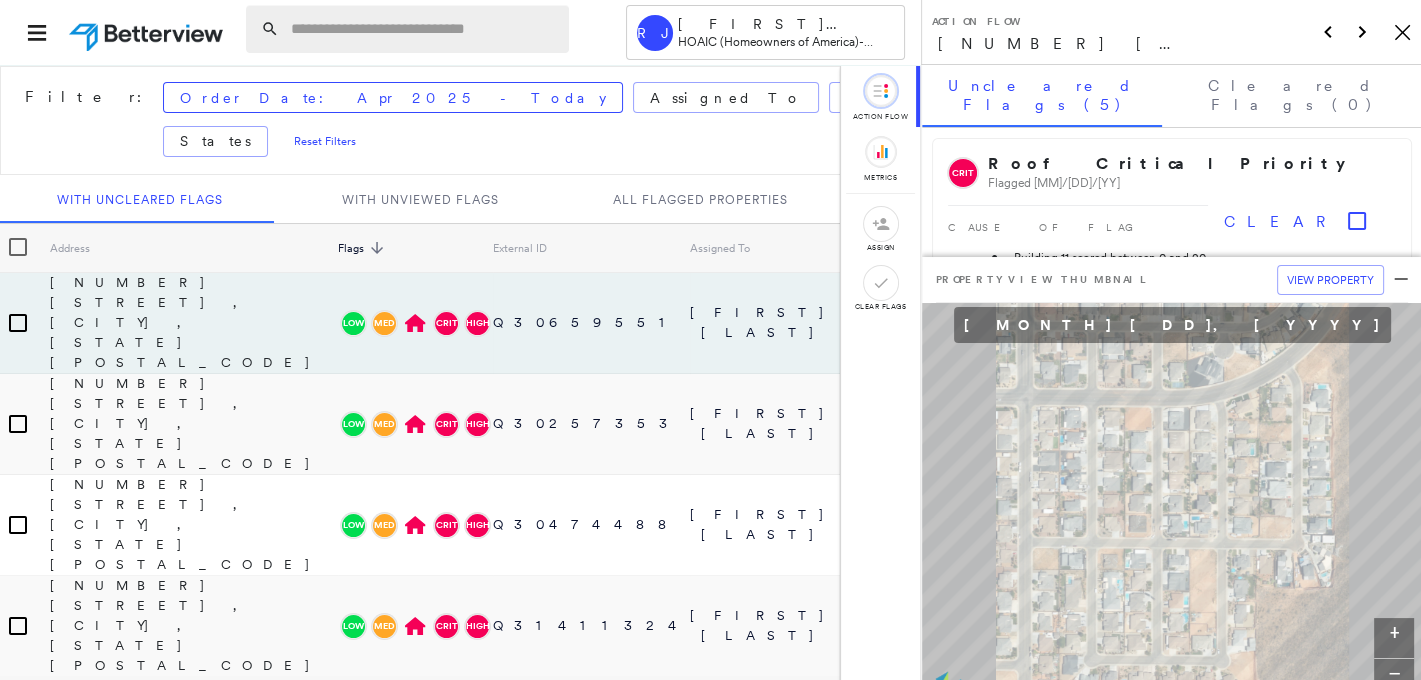 drag, startPoint x: 350, startPoint y: 45, endPoint x: 350, endPoint y: 34, distance: 11 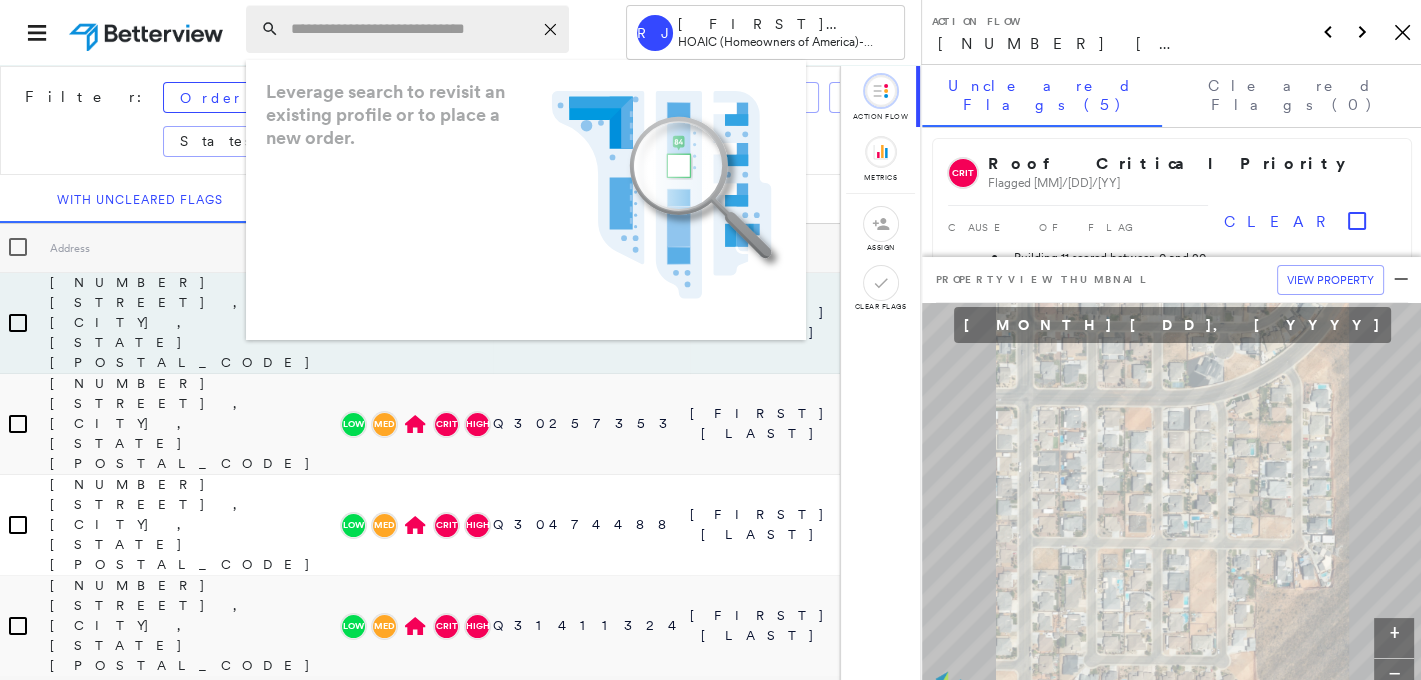 paste on "**********" 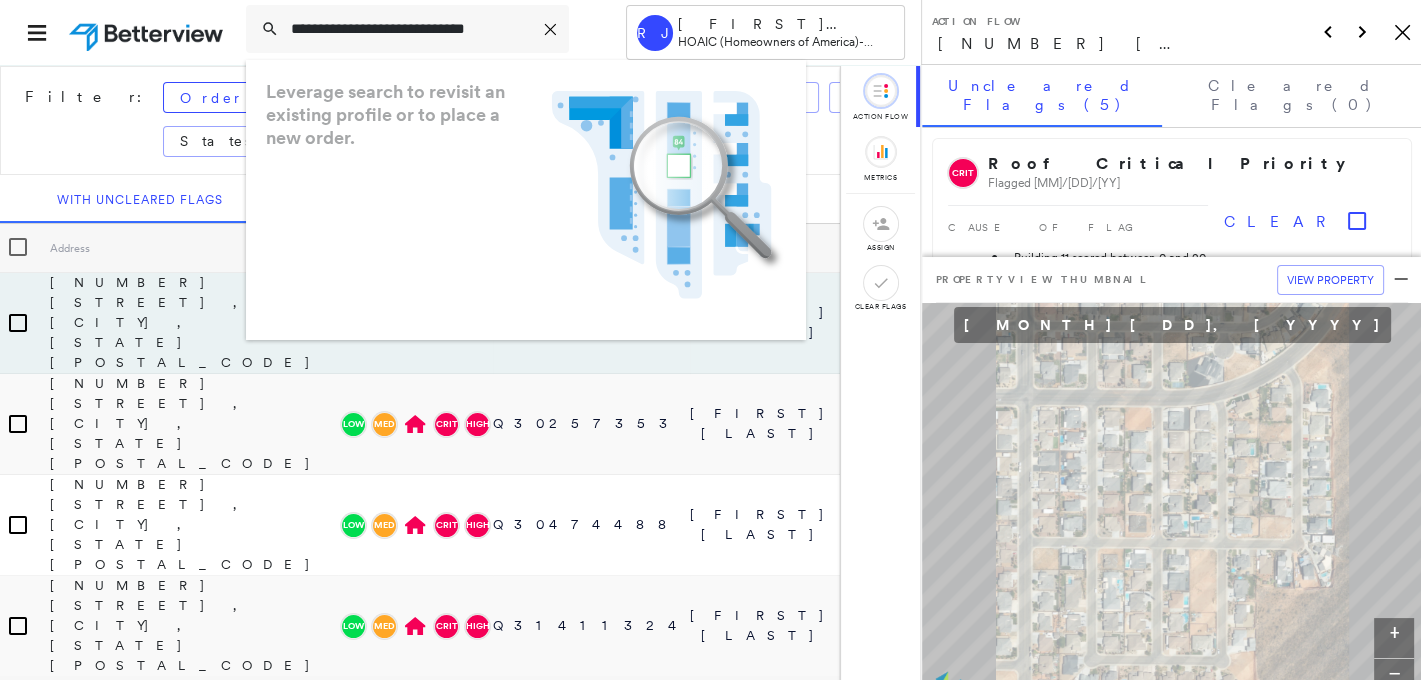 scroll, scrollTop: 0, scrollLeft: 4, axis: horizontal 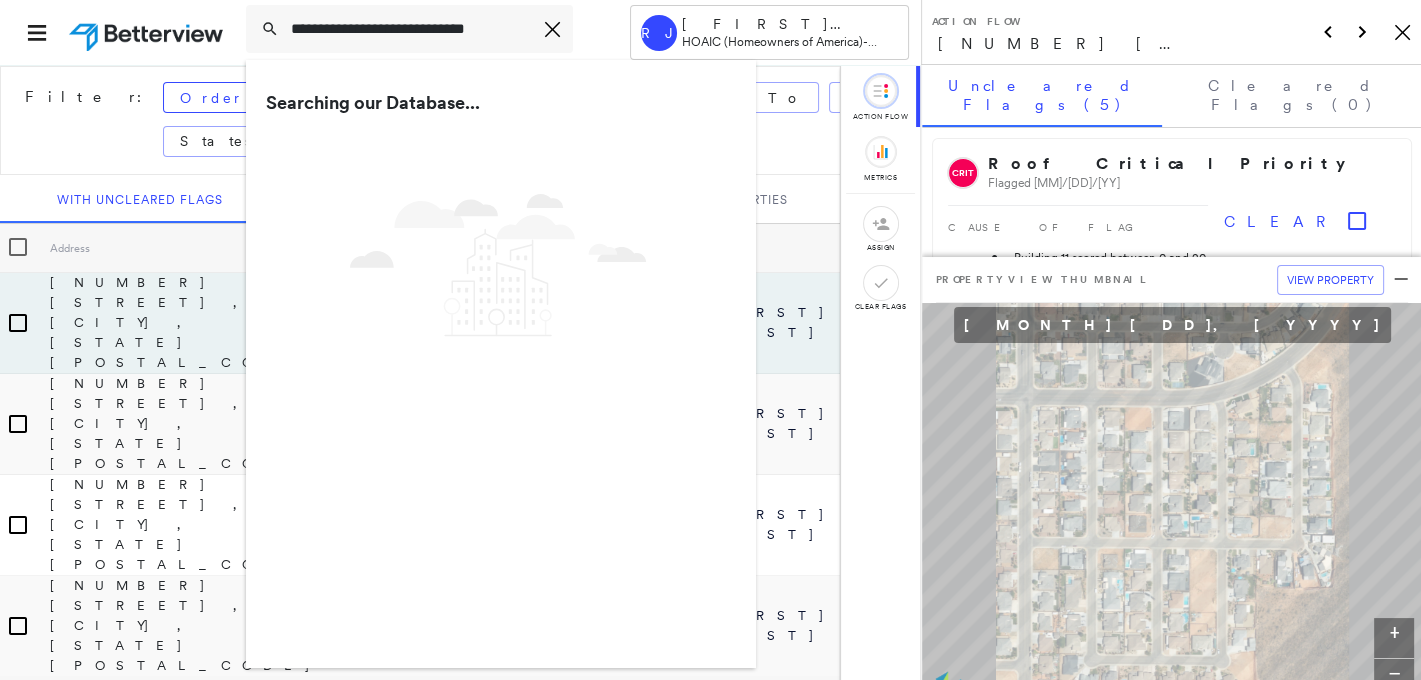 type on "**********" 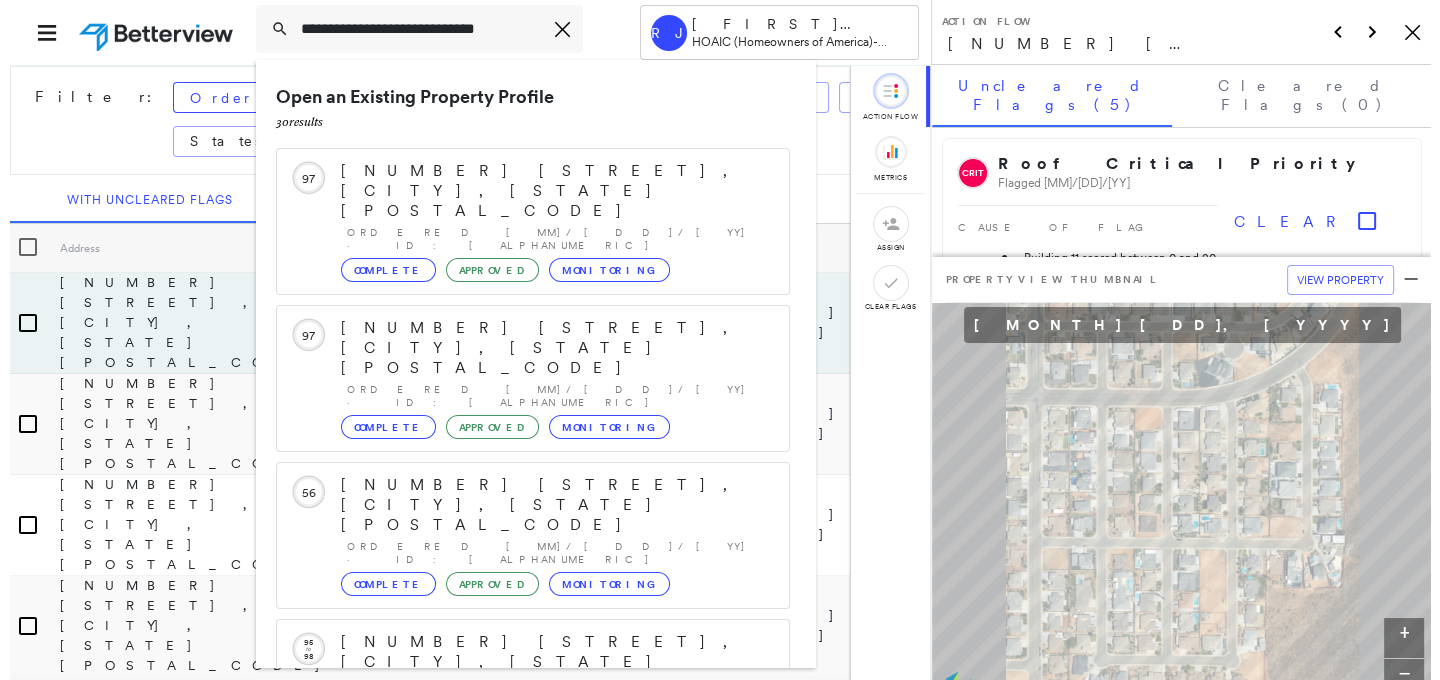 scroll, scrollTop: 208, scrollLeft: 0, axis: vertical 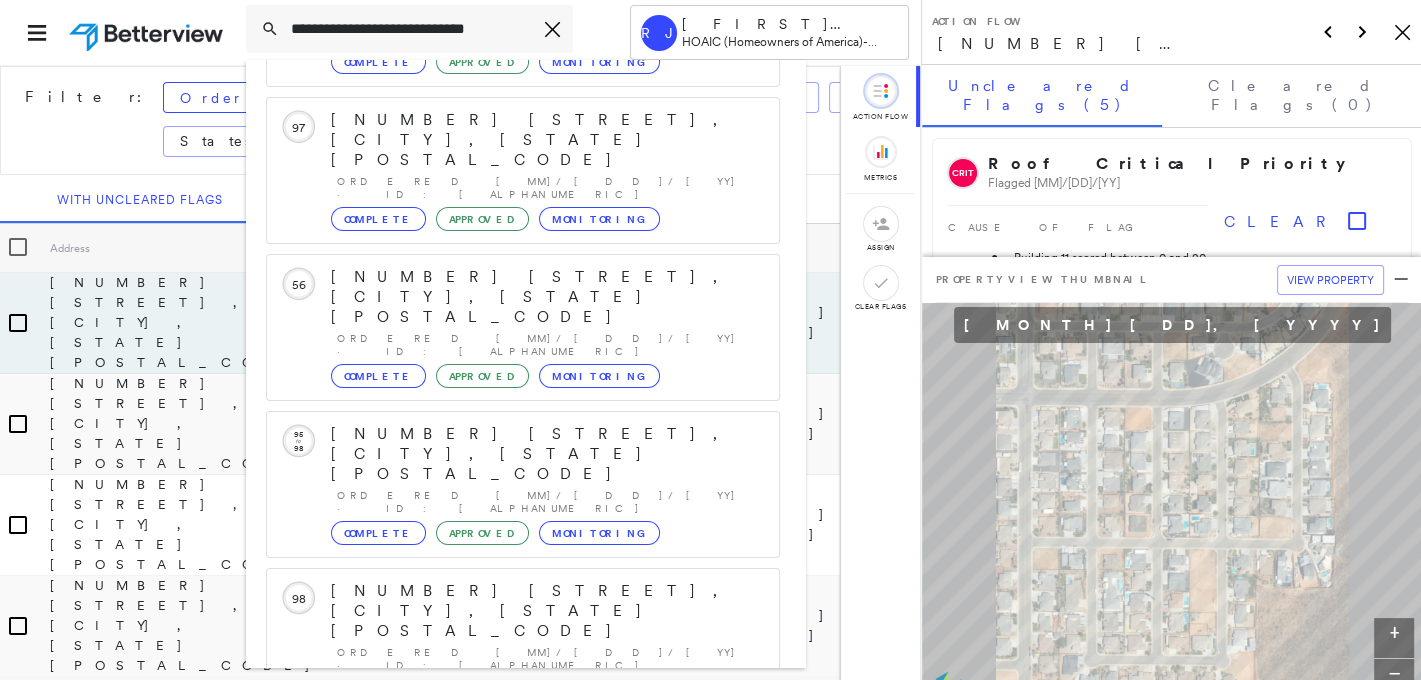 click on "[NUMBER] [STREET], [CITY], [STATE] [POSTAL_CODE]" at bounding box center (501, 903) 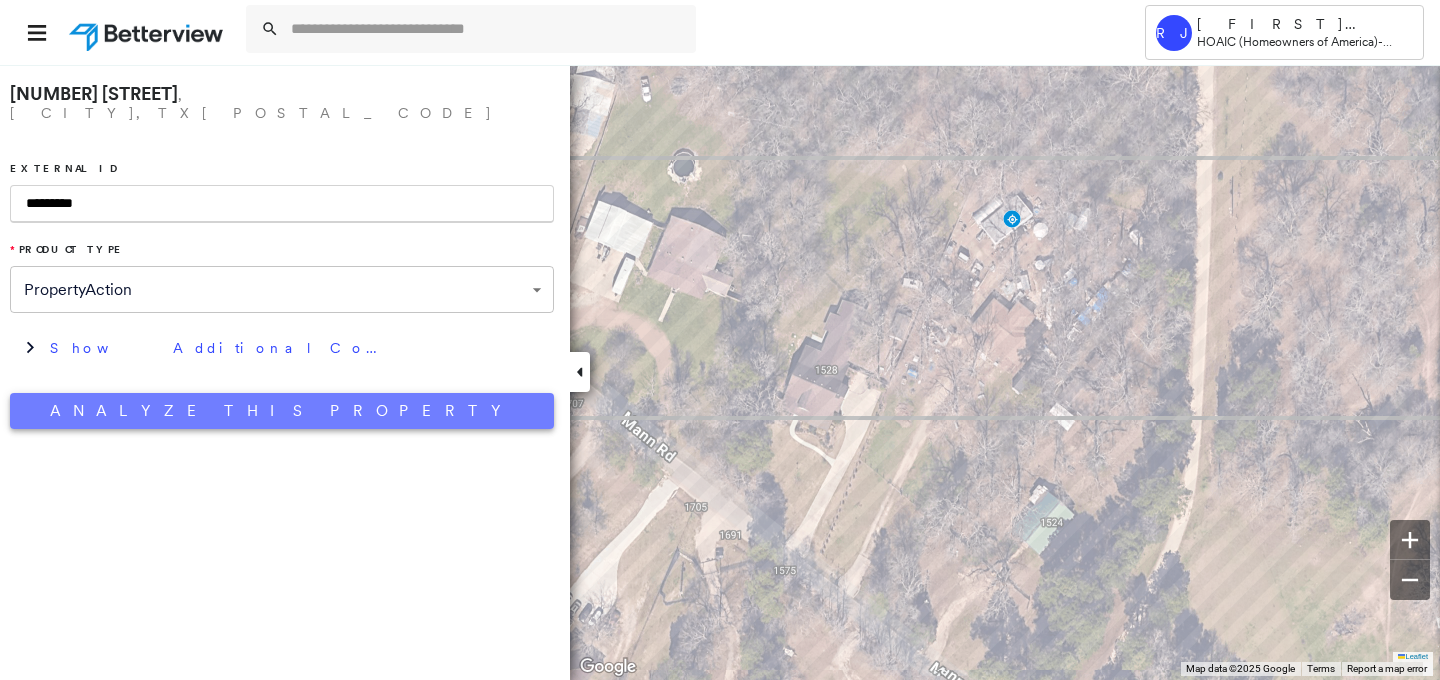 type on "*********" 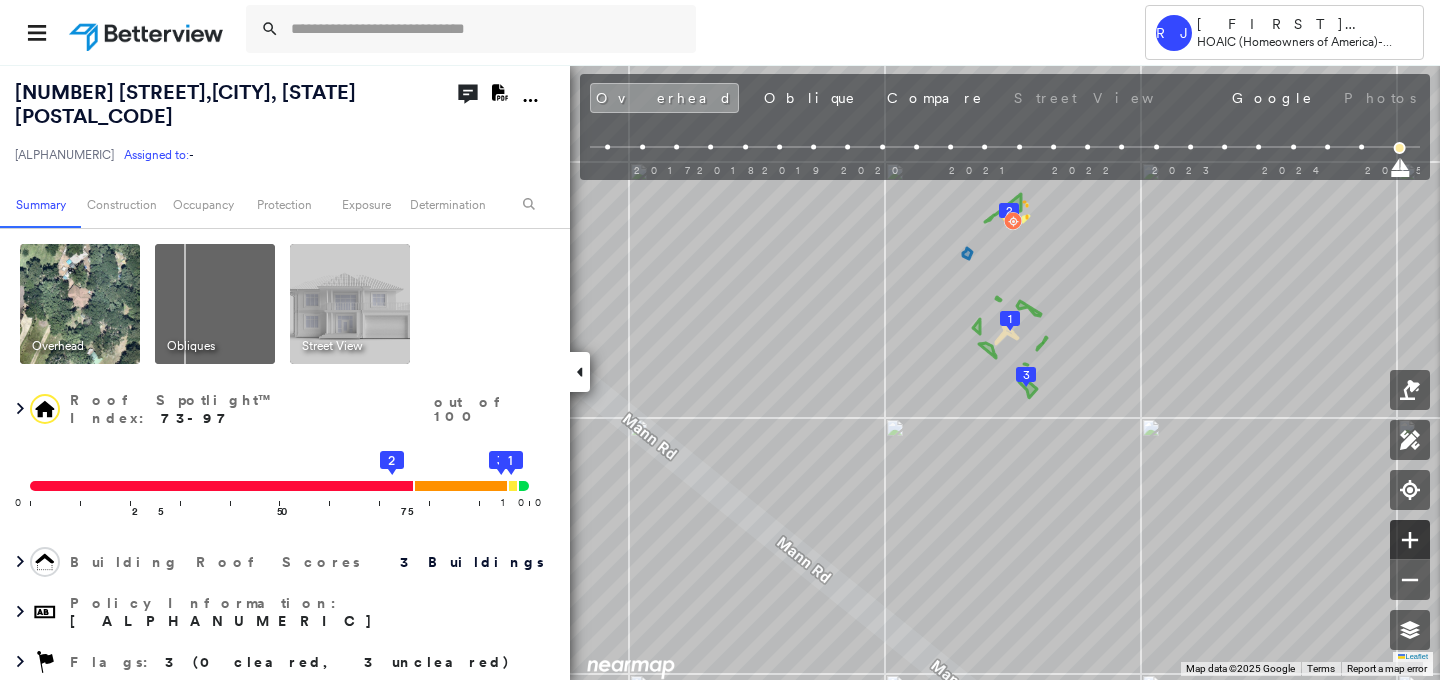 click at bounding box center (1410, 540) 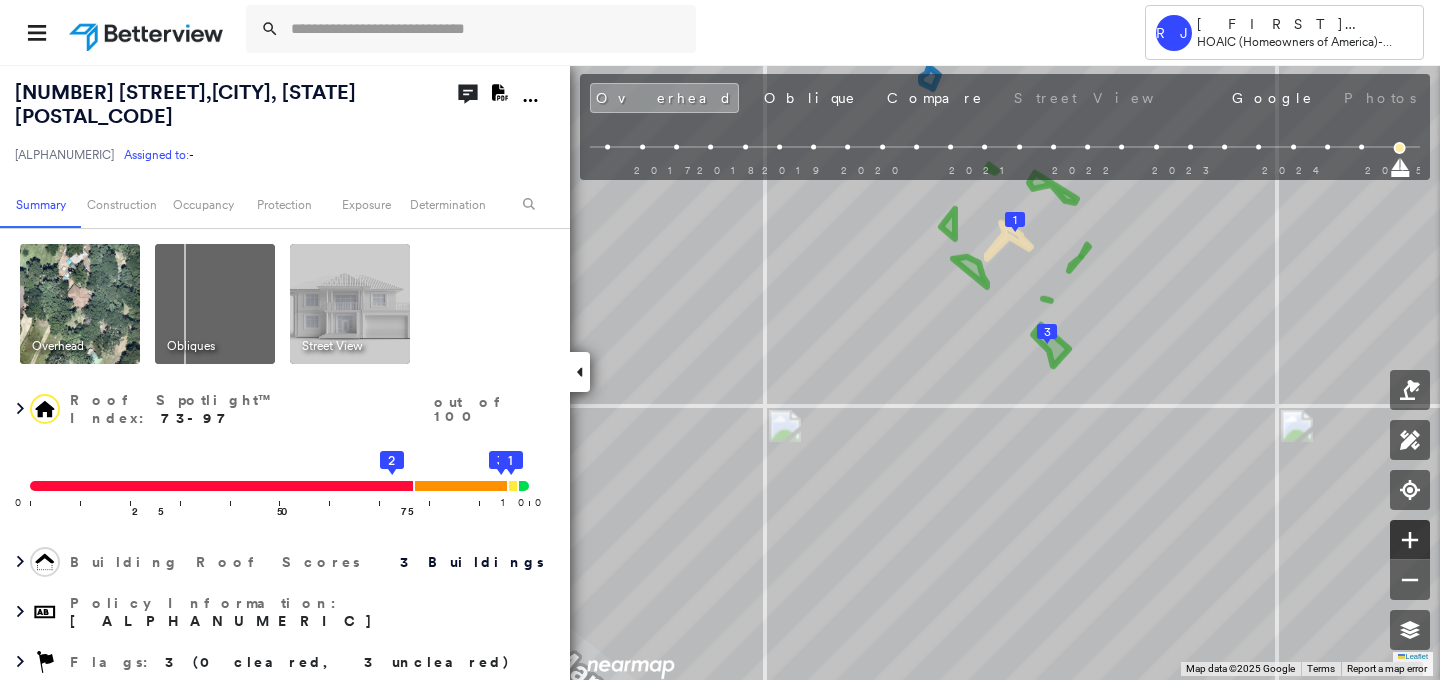 click at bounding box center [1410, 540] 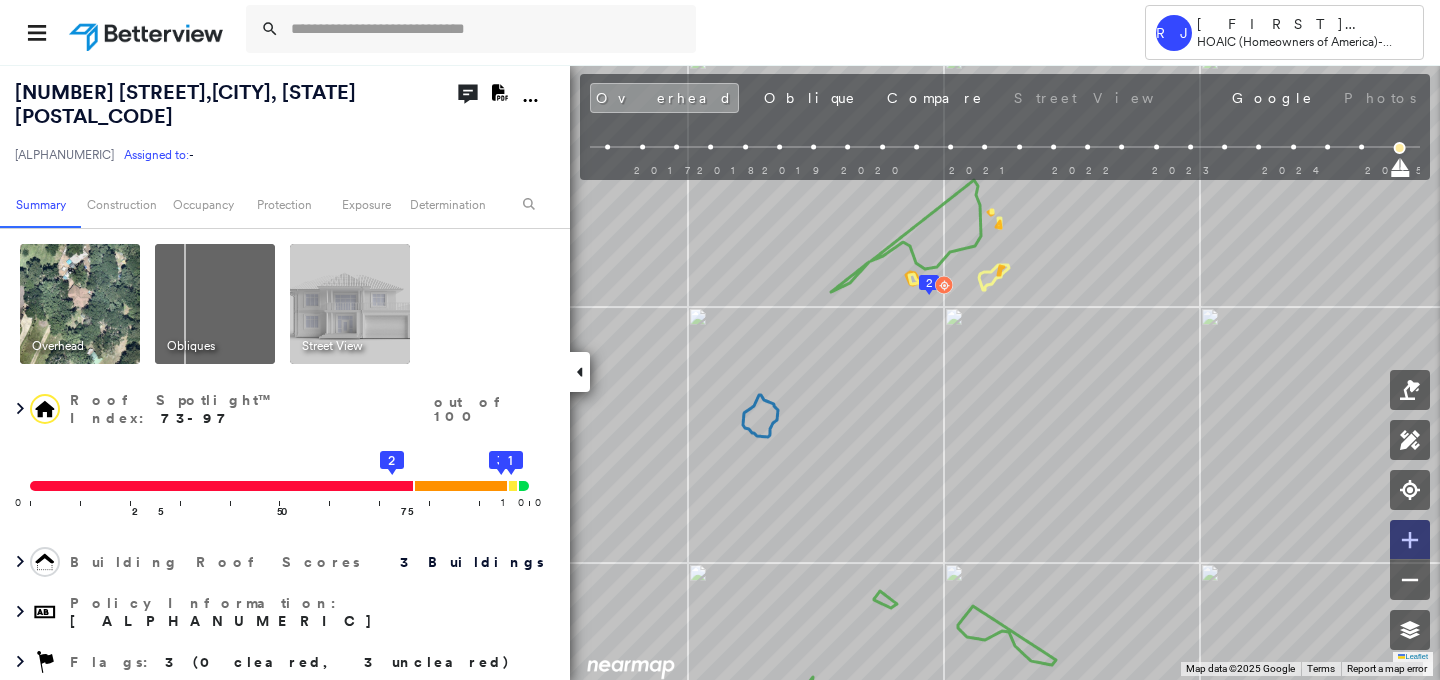 click at bounding box center (1410, 540) 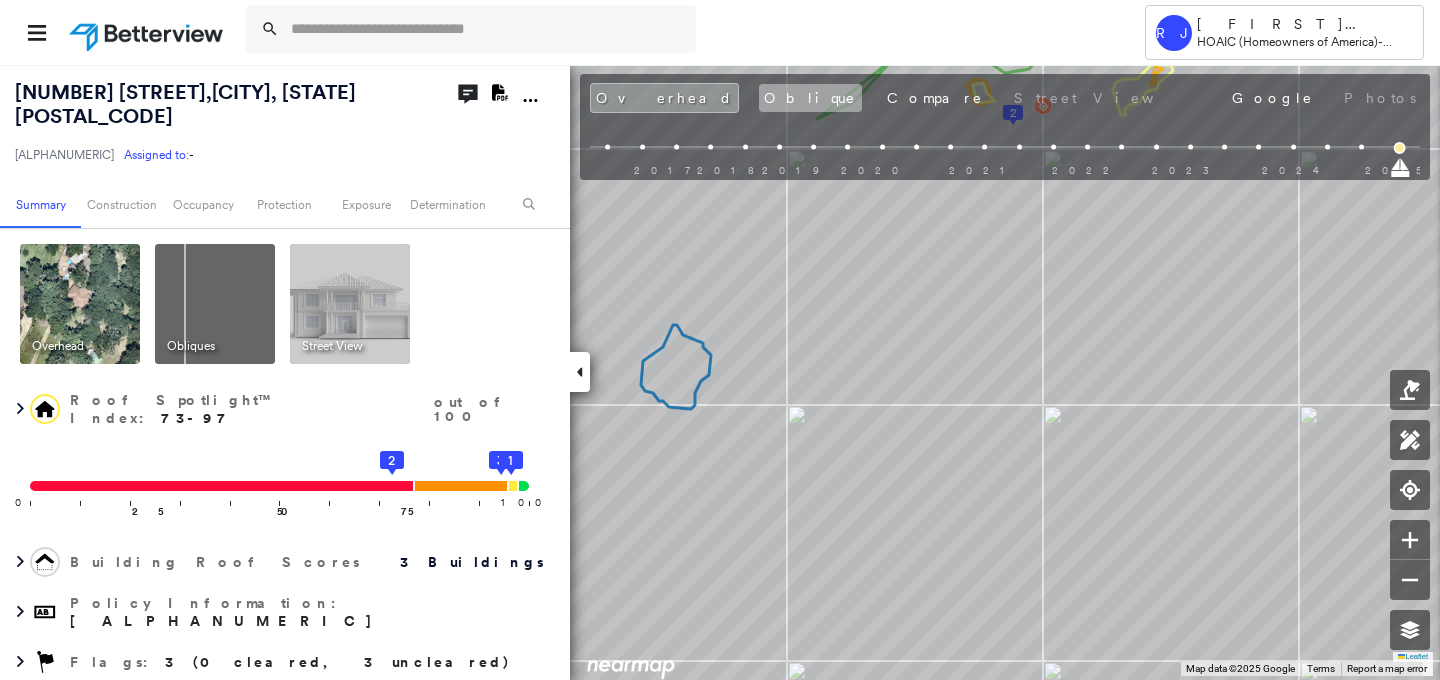 click on "Oblique" at bounding box center (810, 98) 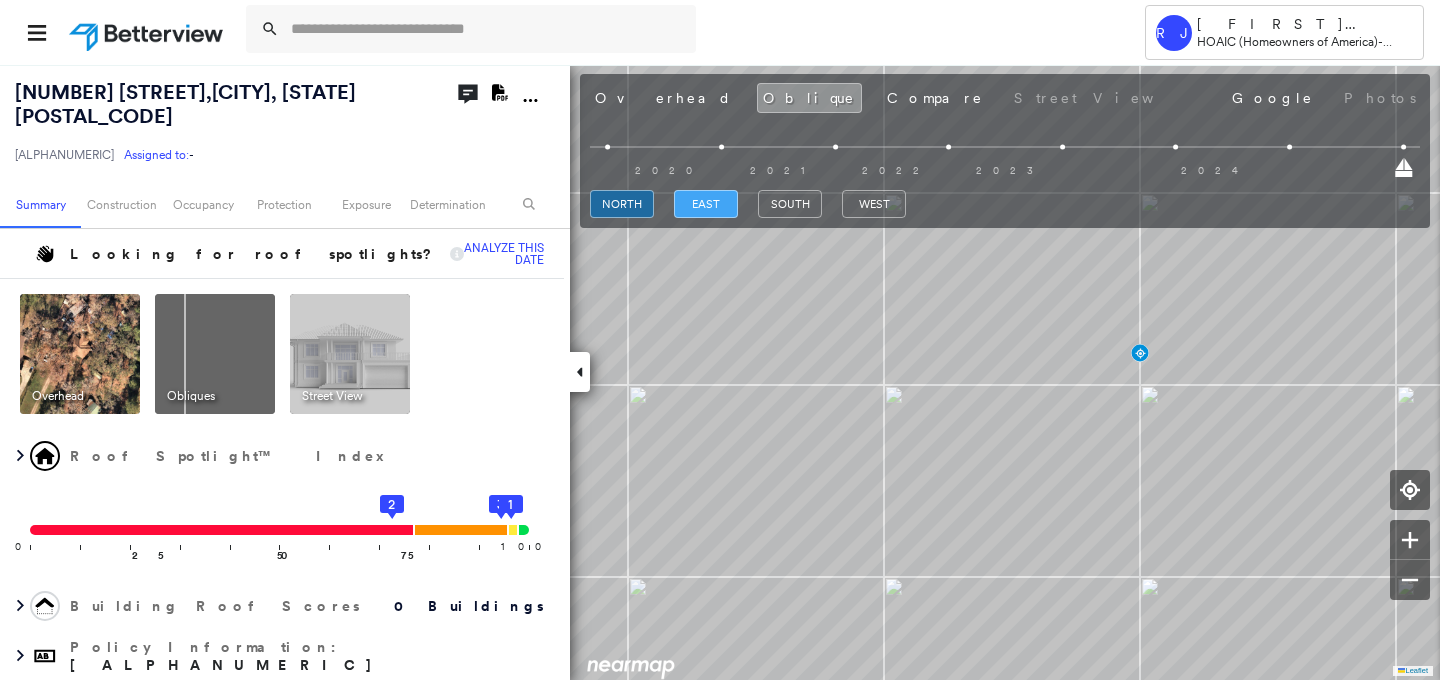 click on "east" at bounding box center [706, 204] 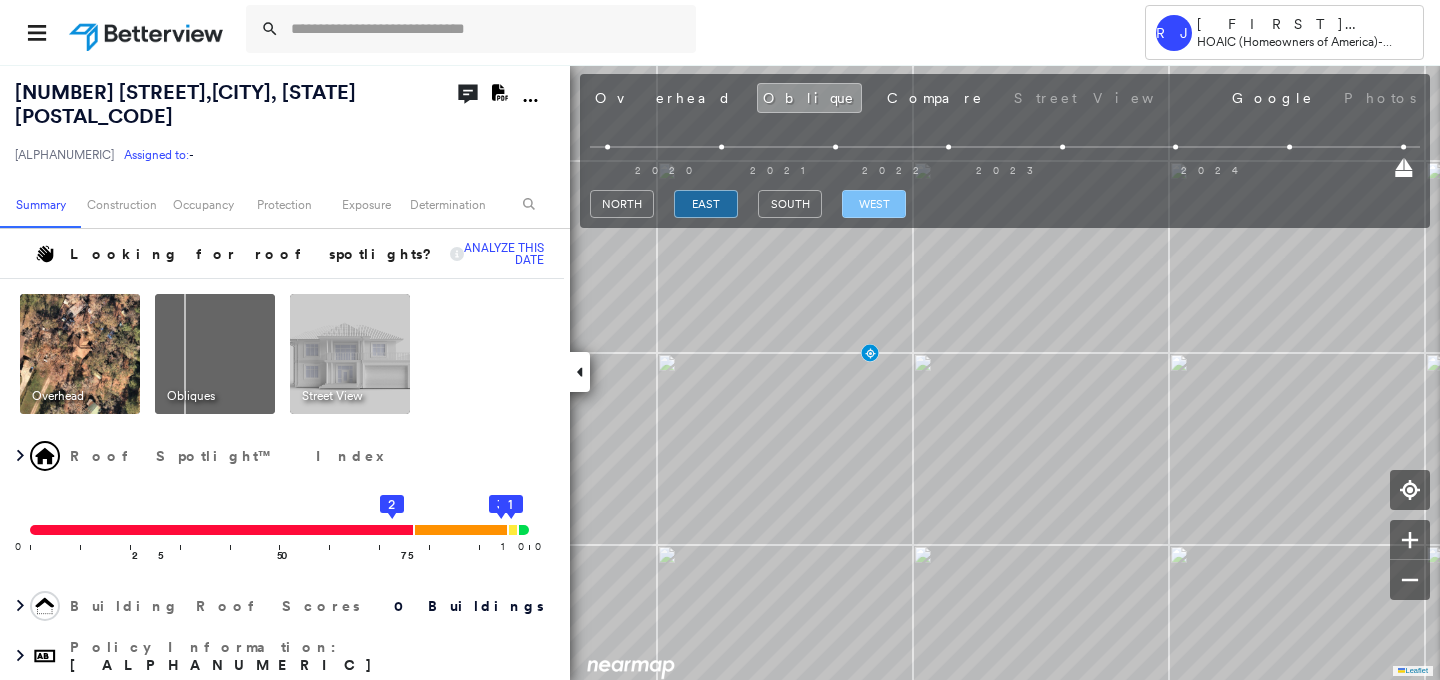 click on "west" at bounding box center (874, 204) 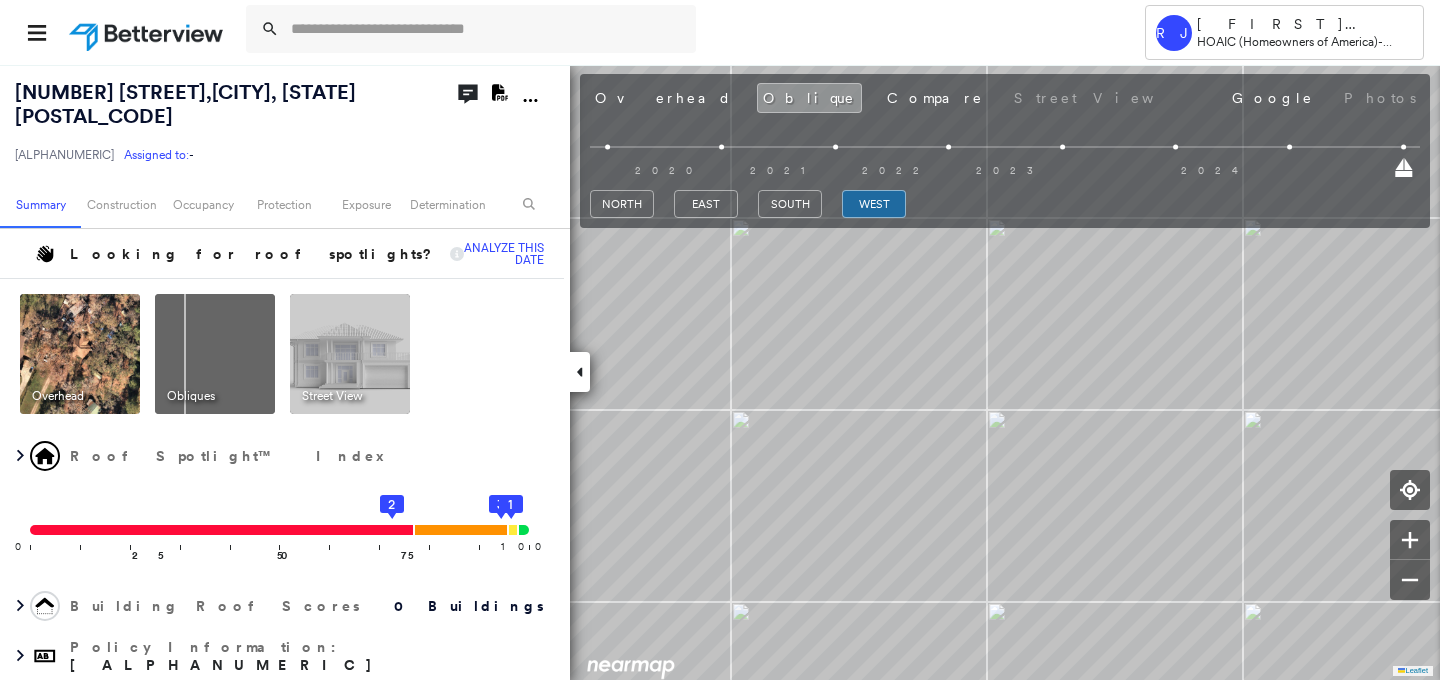click on "south" at bounding box center [790, 207] 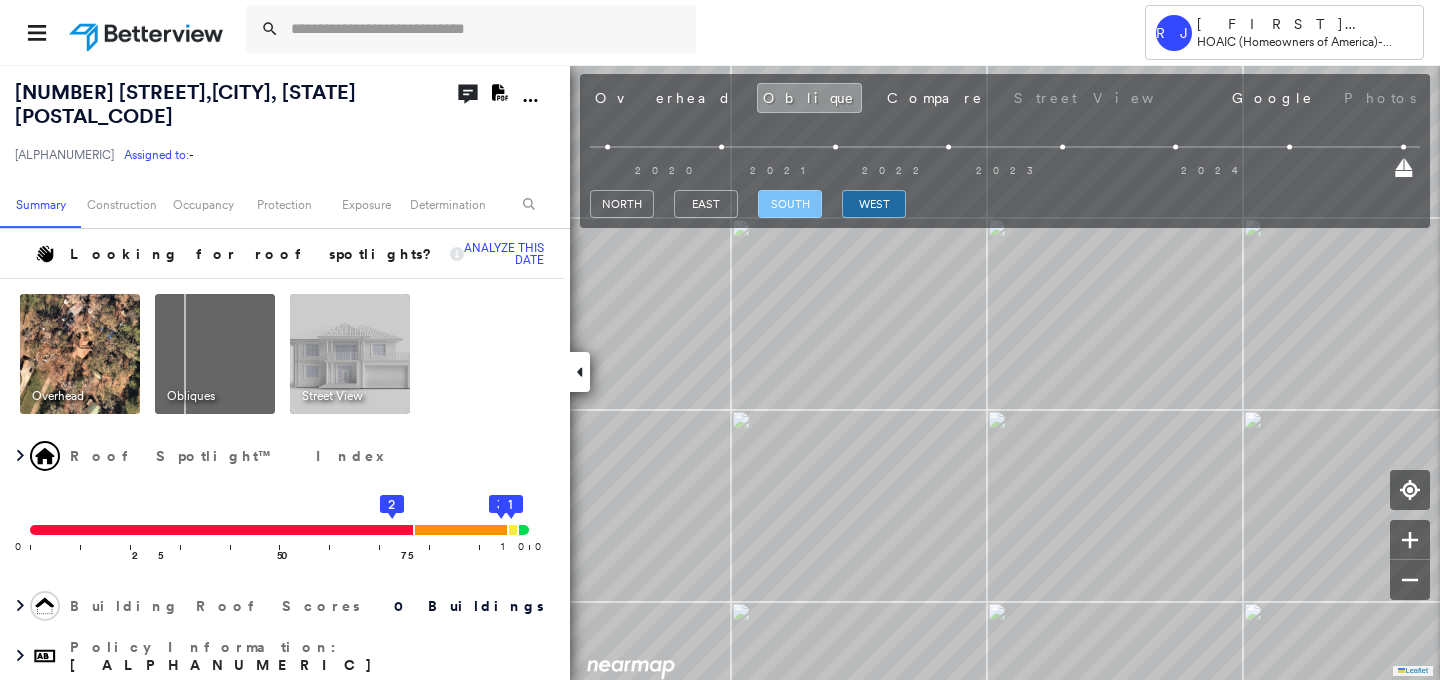click on "south" at bounding box center (790, 204) 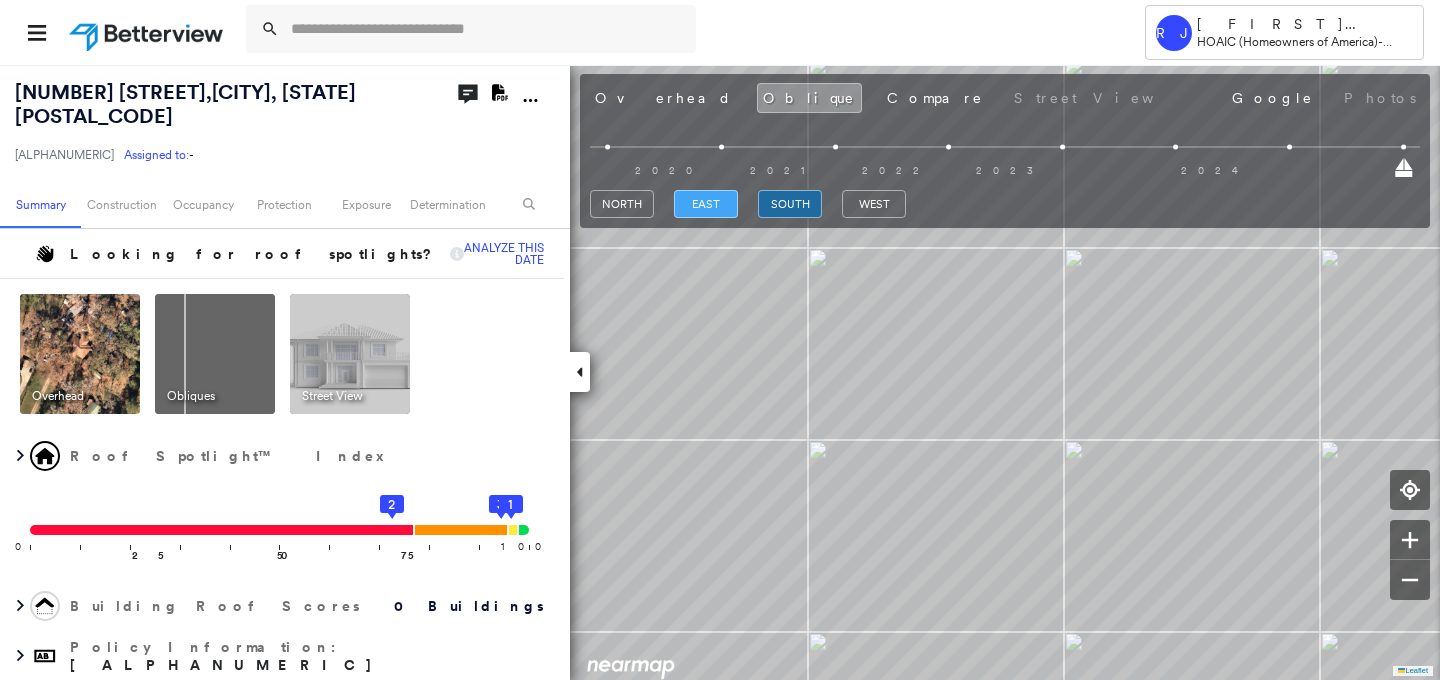 click on "east" at bounding box center (706, 204) 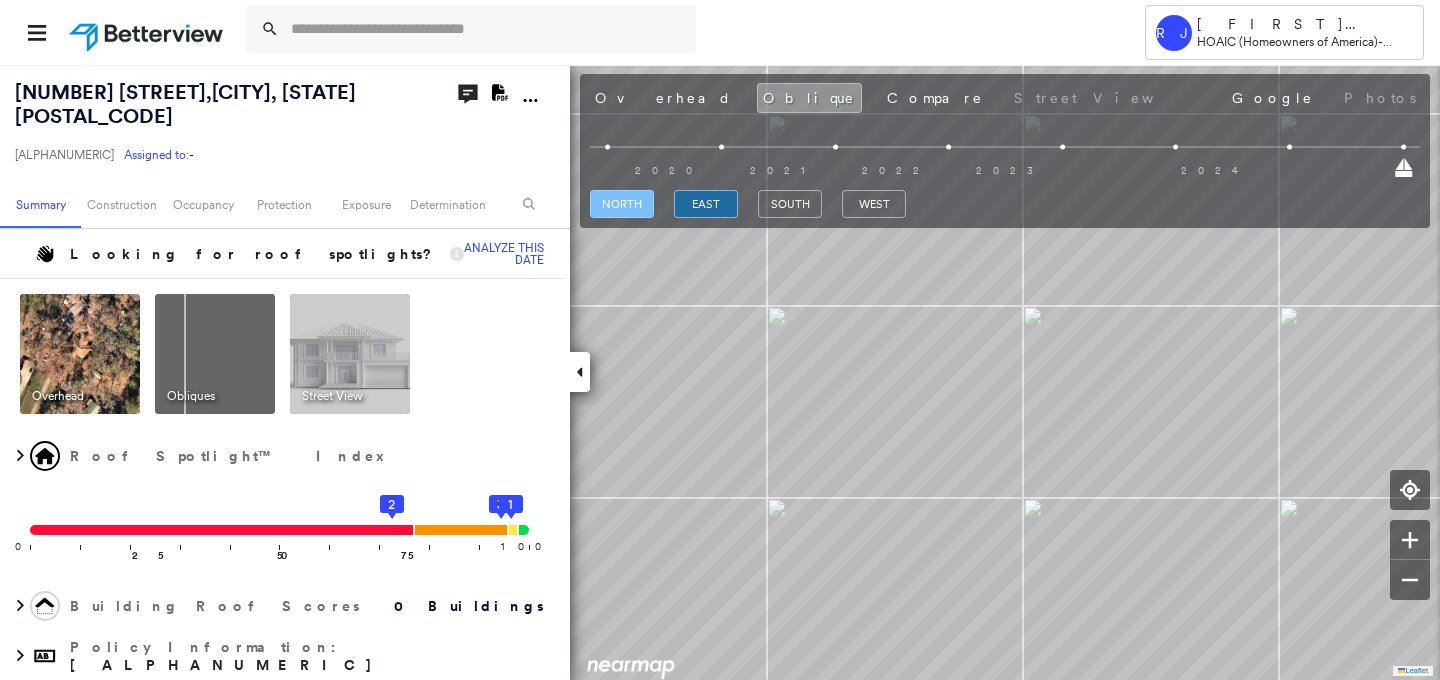 click on "north" at bounding box center (622, 204) 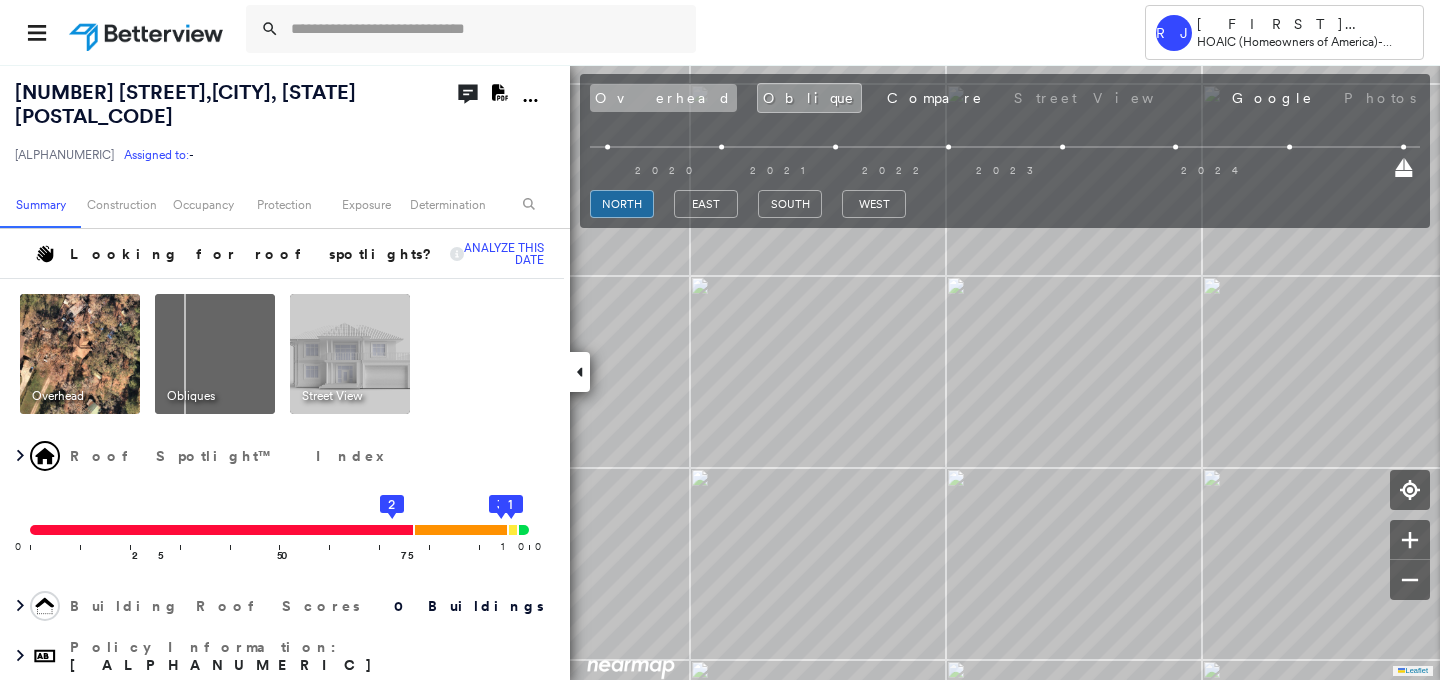 click on "Overhead" at bounding box center [663, 98] 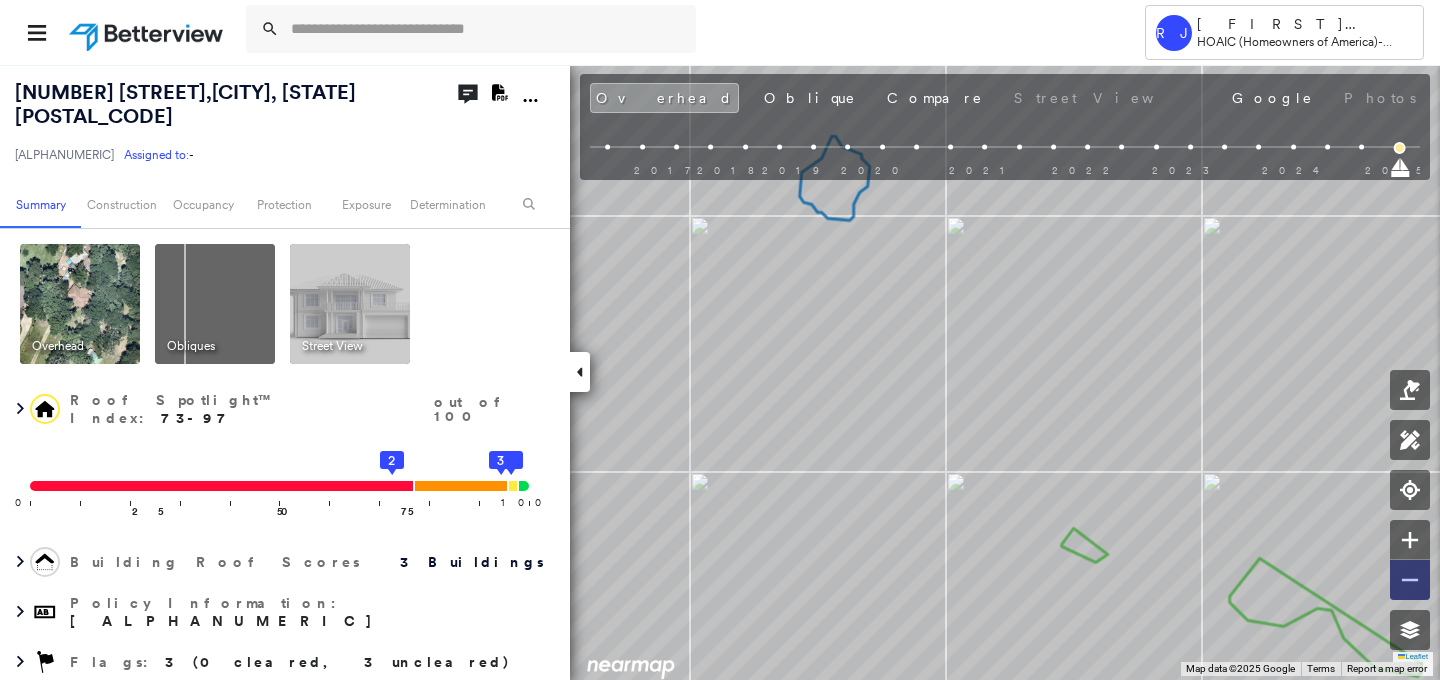 click at bounding box center [1410, 580] 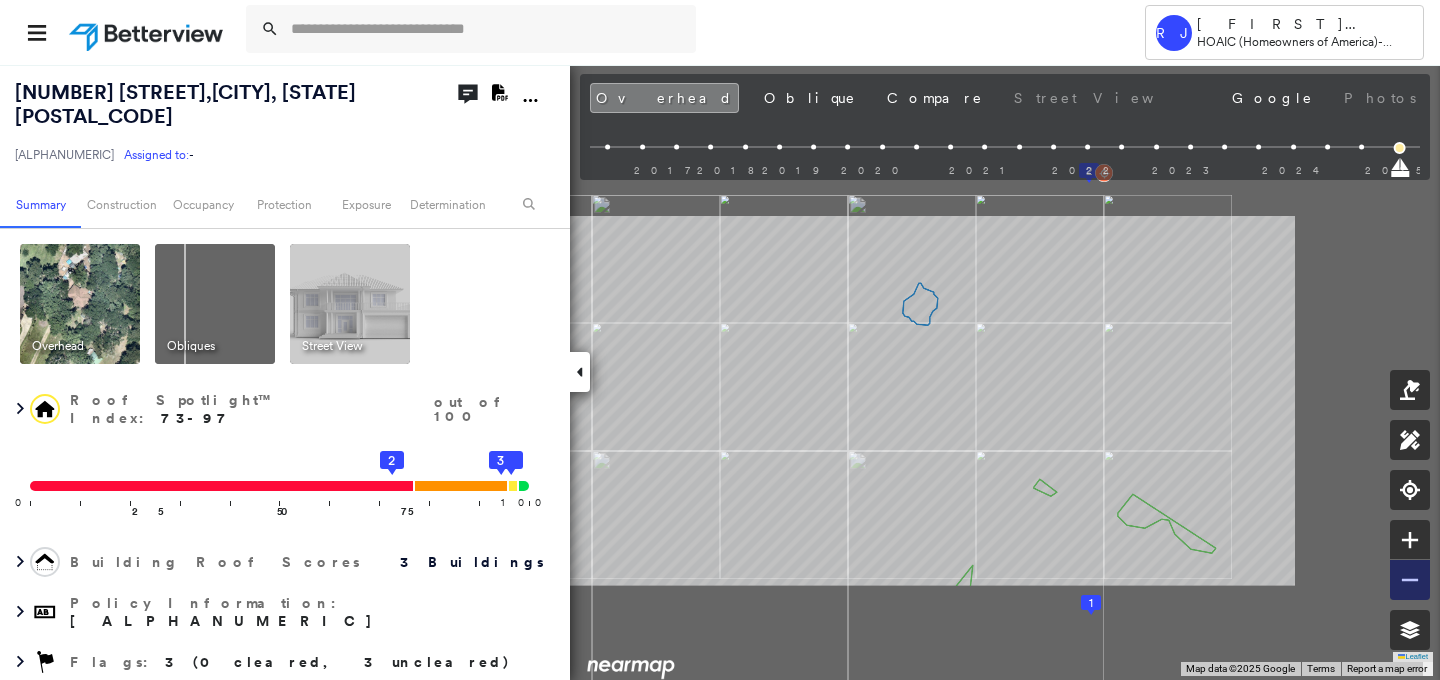 click at bounding box center [1410, 580] 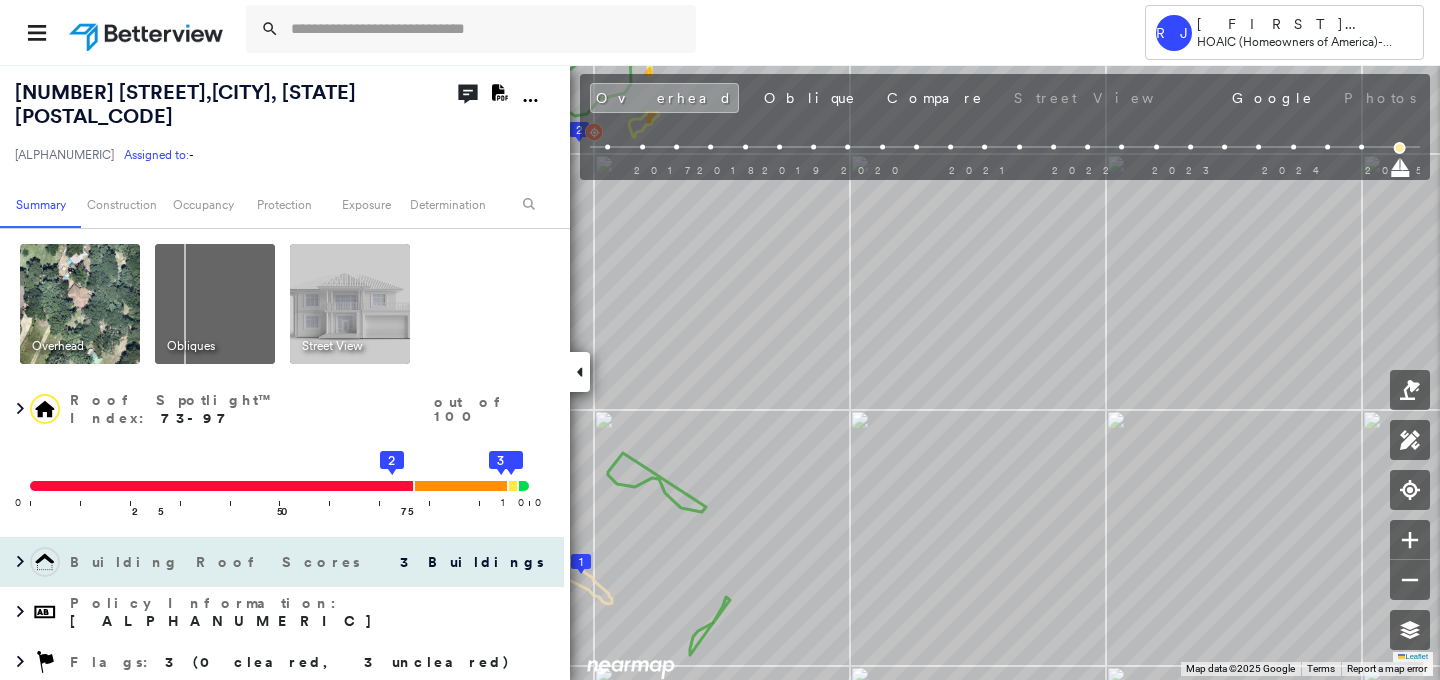 drag, startPoint x: 174, startPoint y: 539, endPoint x: 178, endPoint y: 523, distance: 16.492422 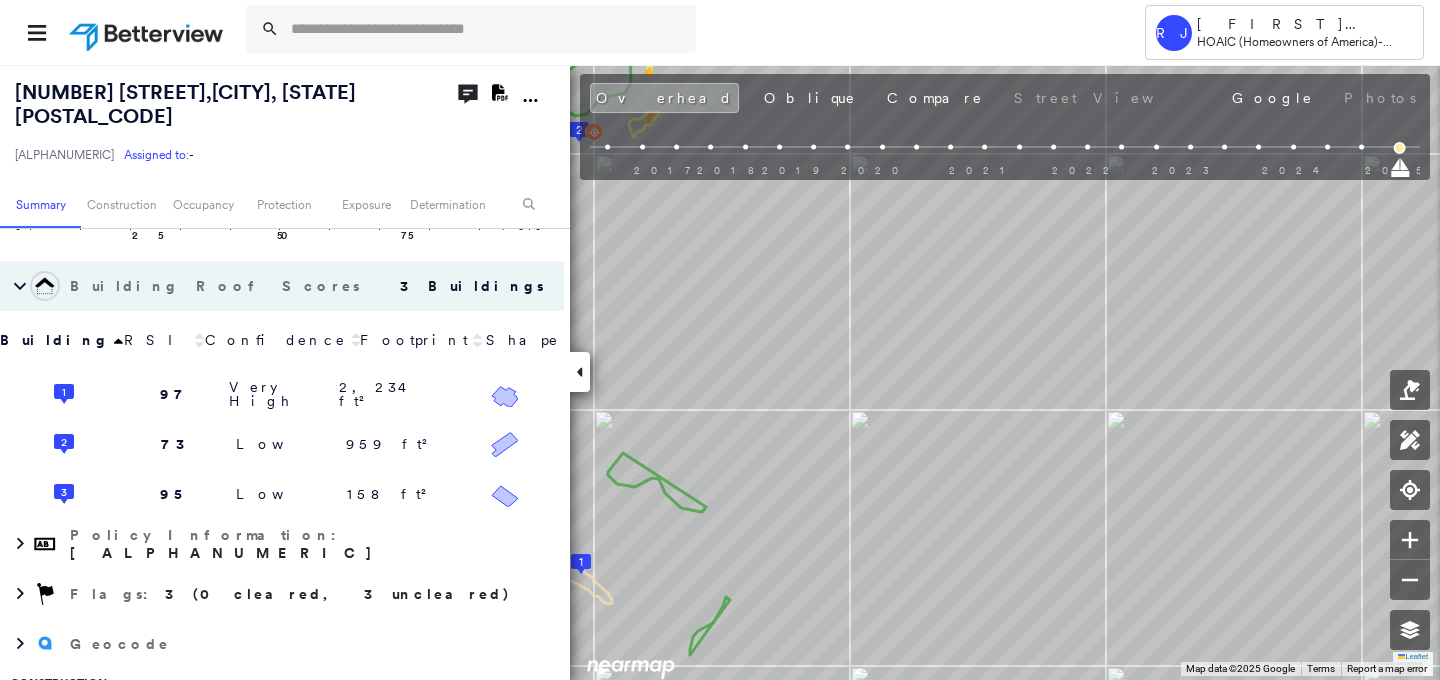 scroll, scrollTop: 280, scrollLeft: 0, axis: vertical 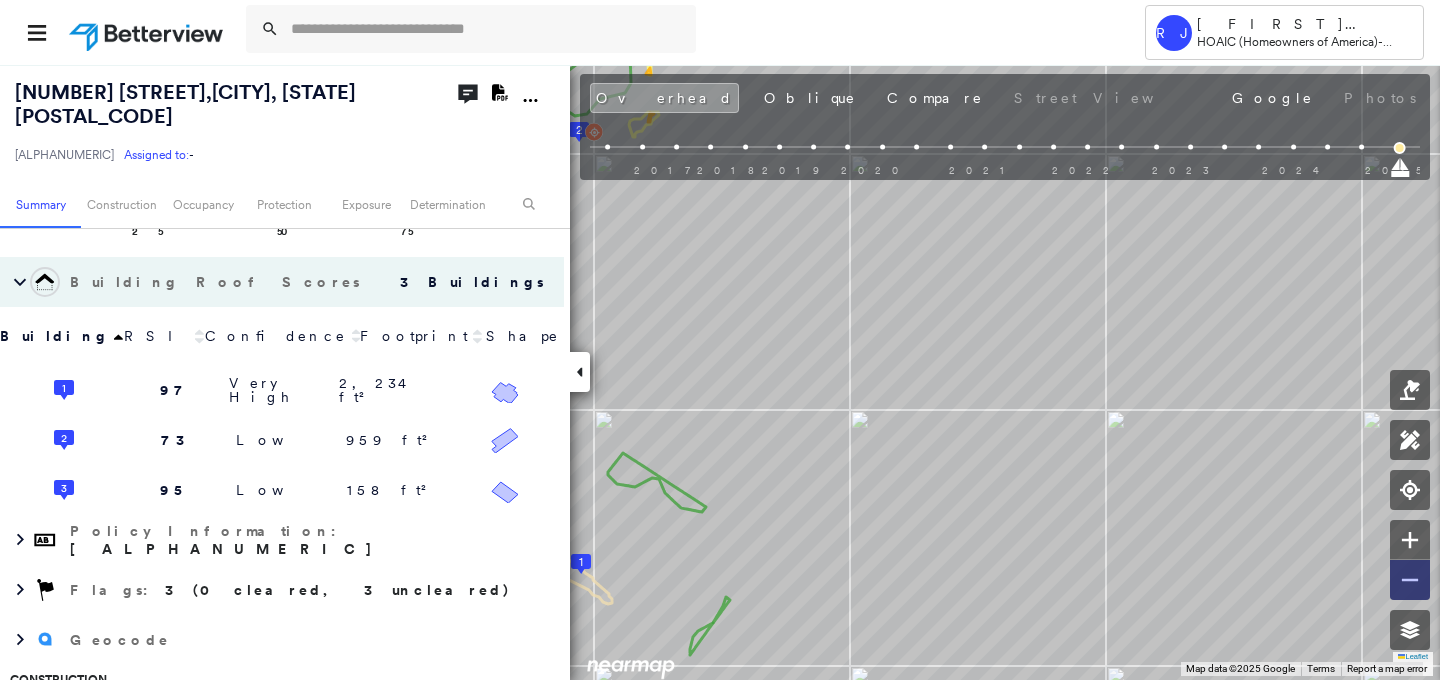 click at bounding box center [1410, 580] 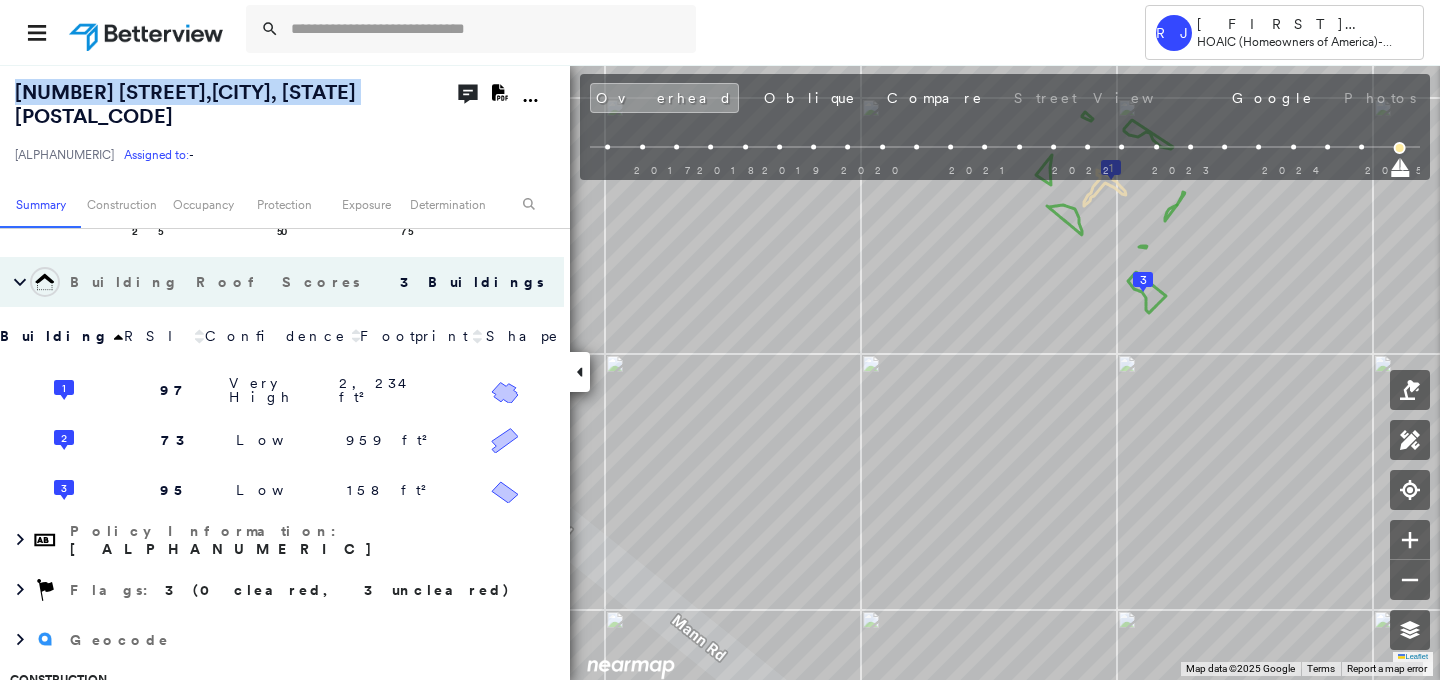 drag, startPoint x: 257, startPoint y: 82, endPoint x: 8, endPoint y: 84, distance: 249.00803 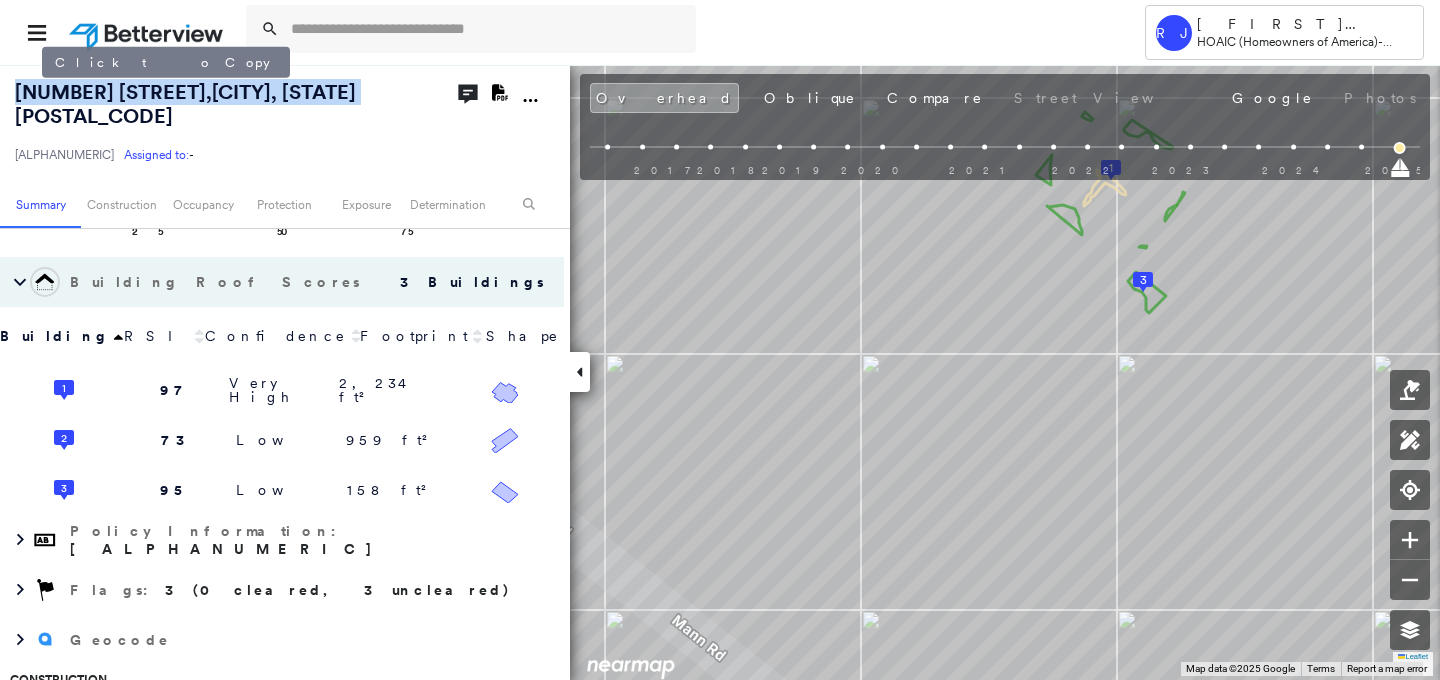 copy on "[NUMBER] [STREET] , [CITY], [STATE] [POSTAL_CODE]" 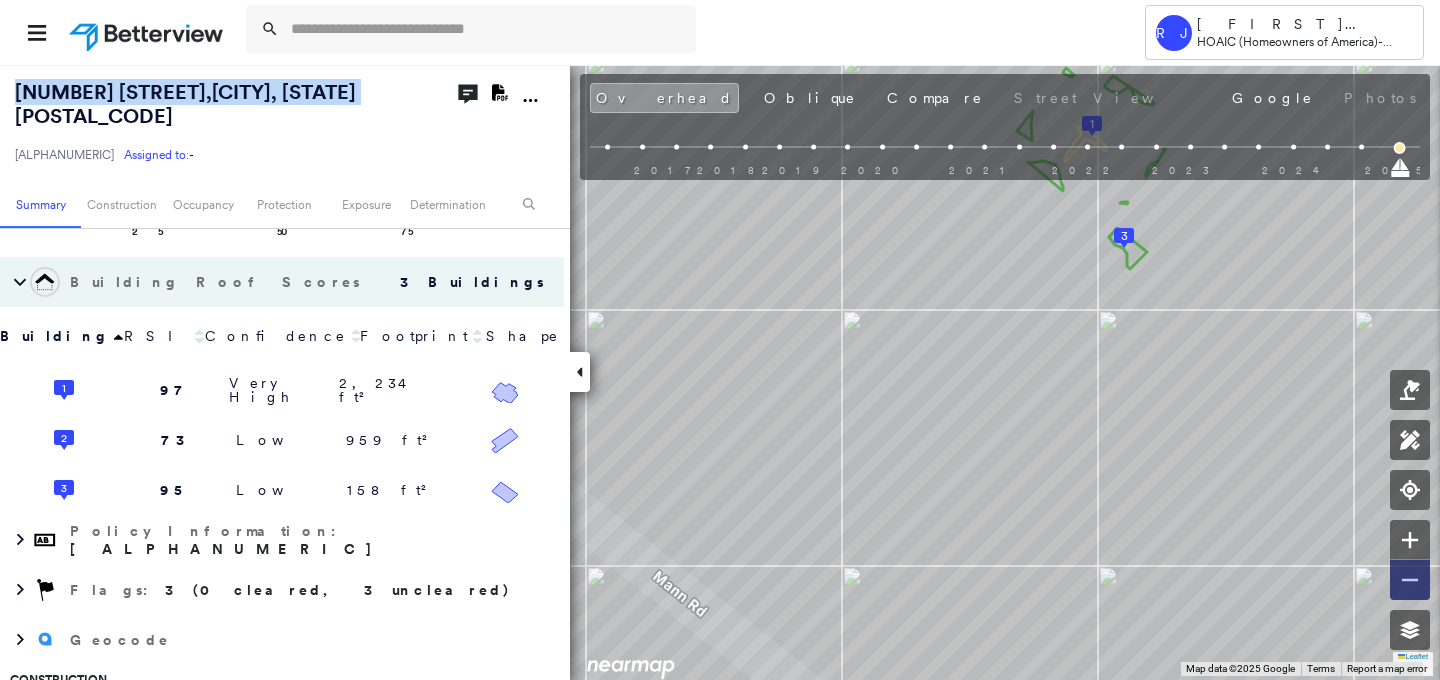 click 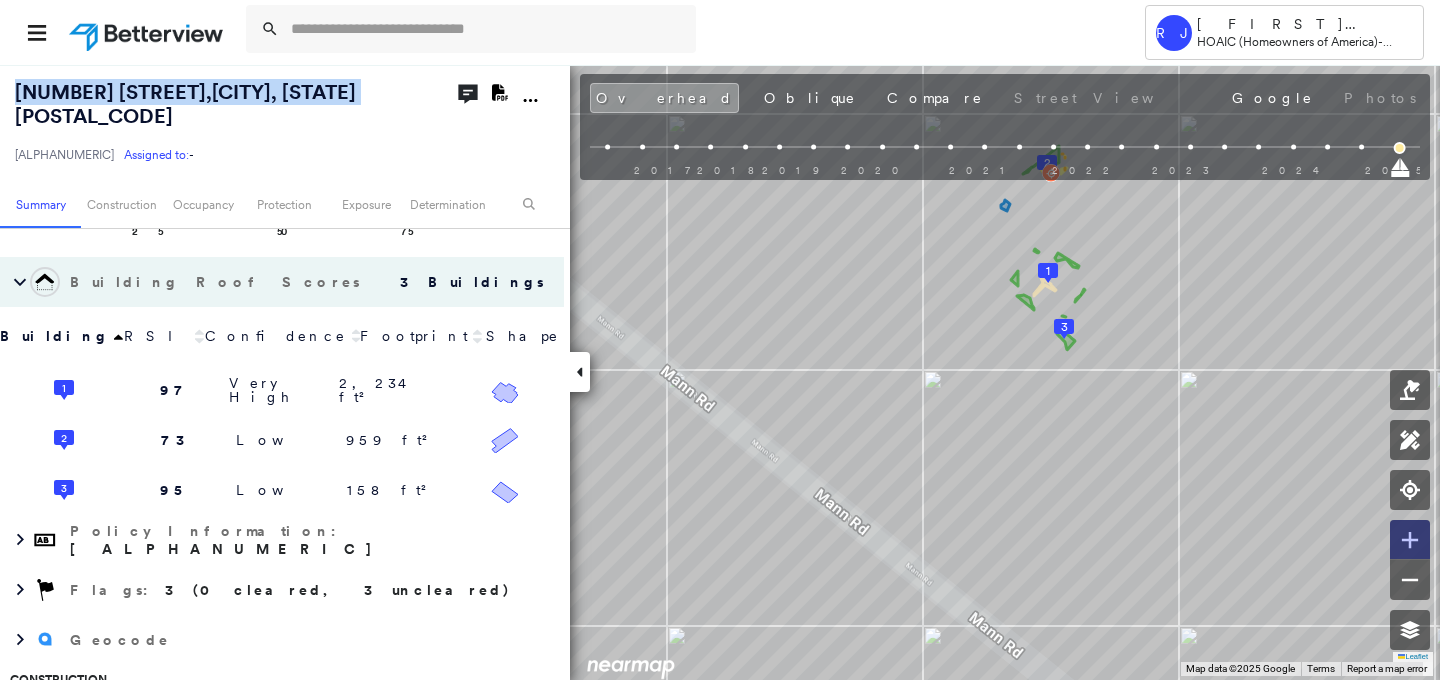 click 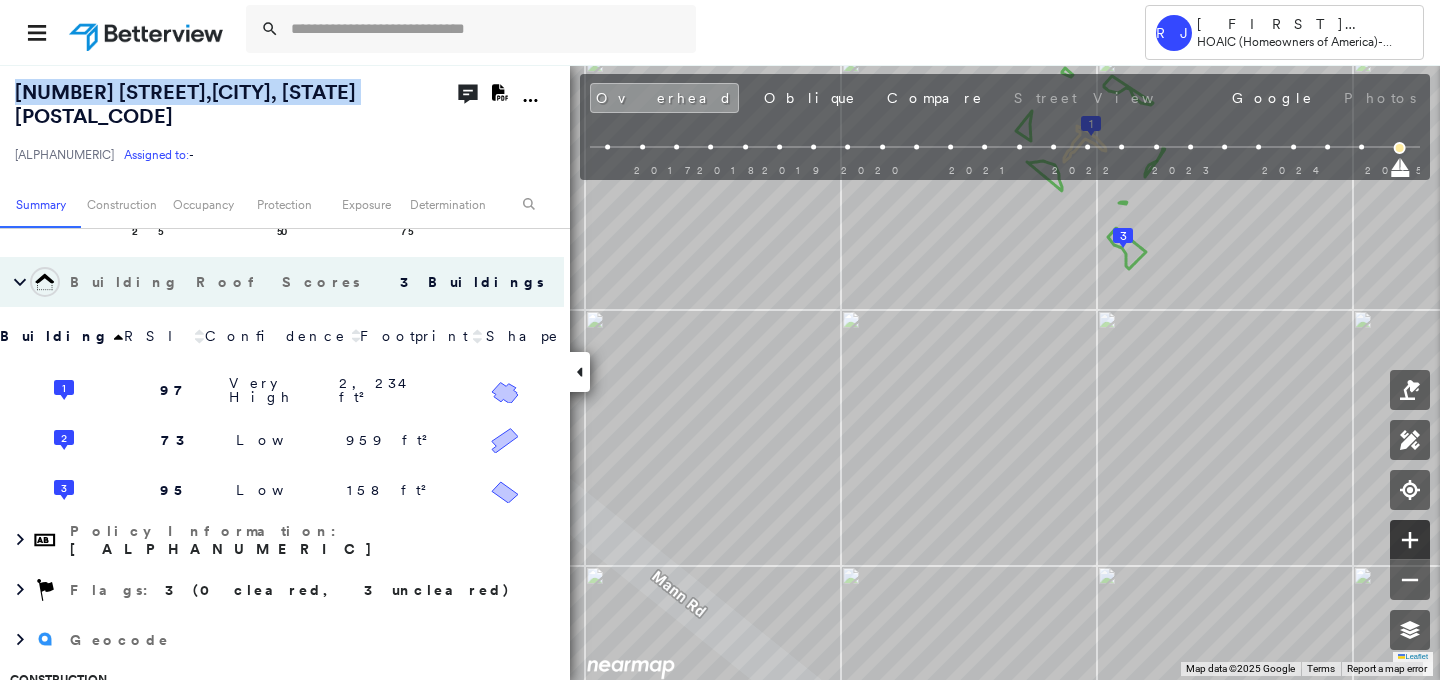 click 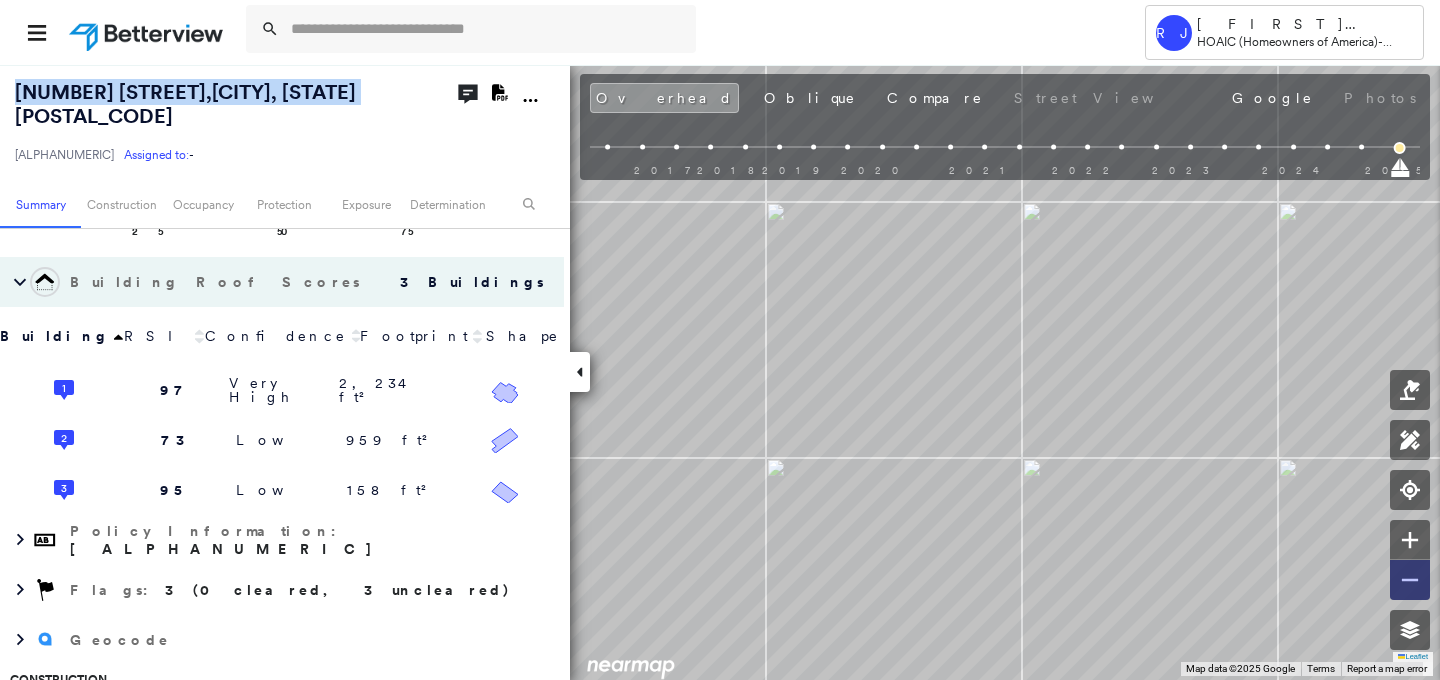 click 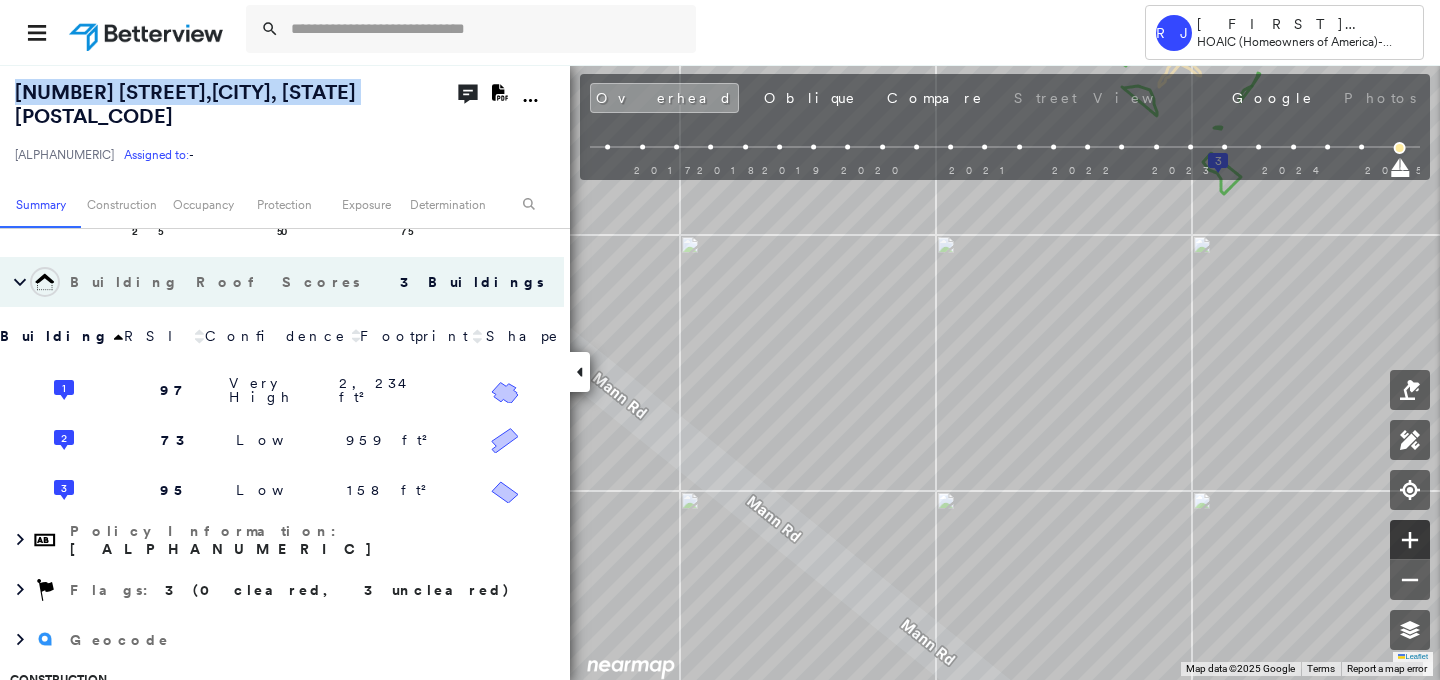 click 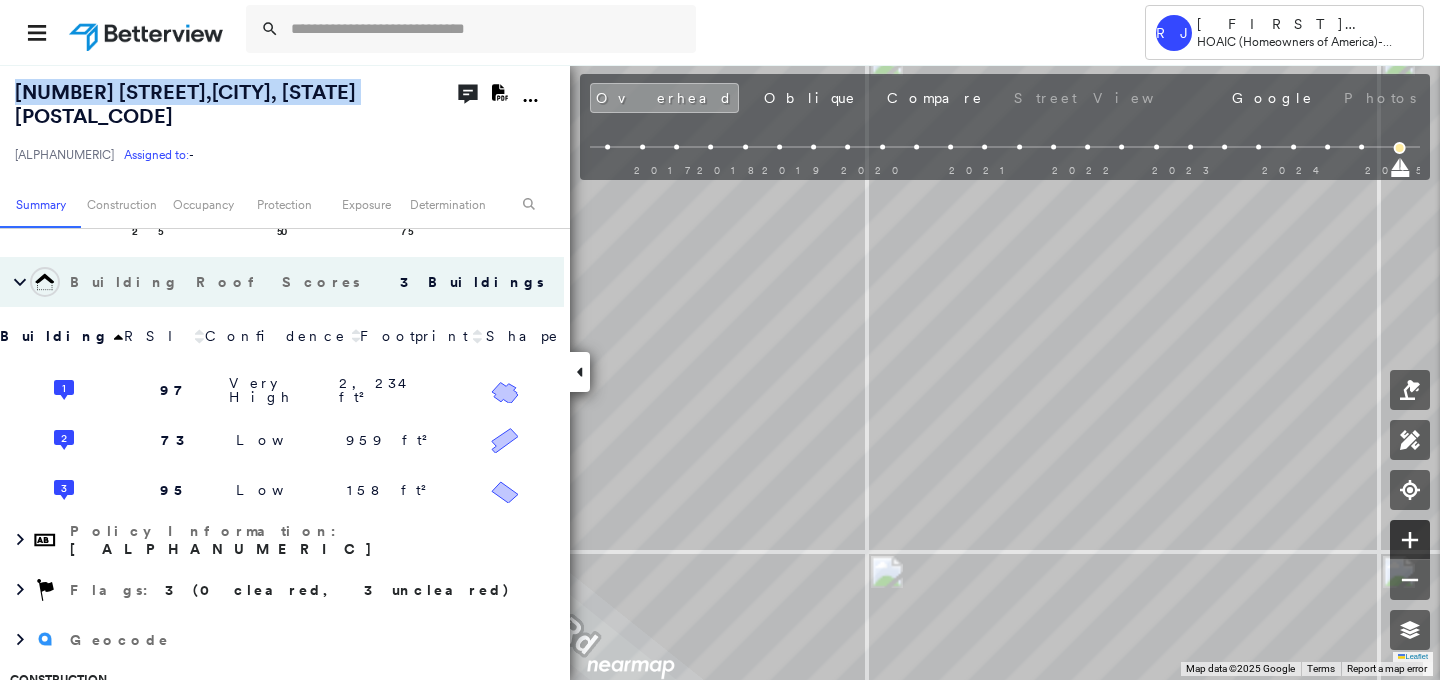 click 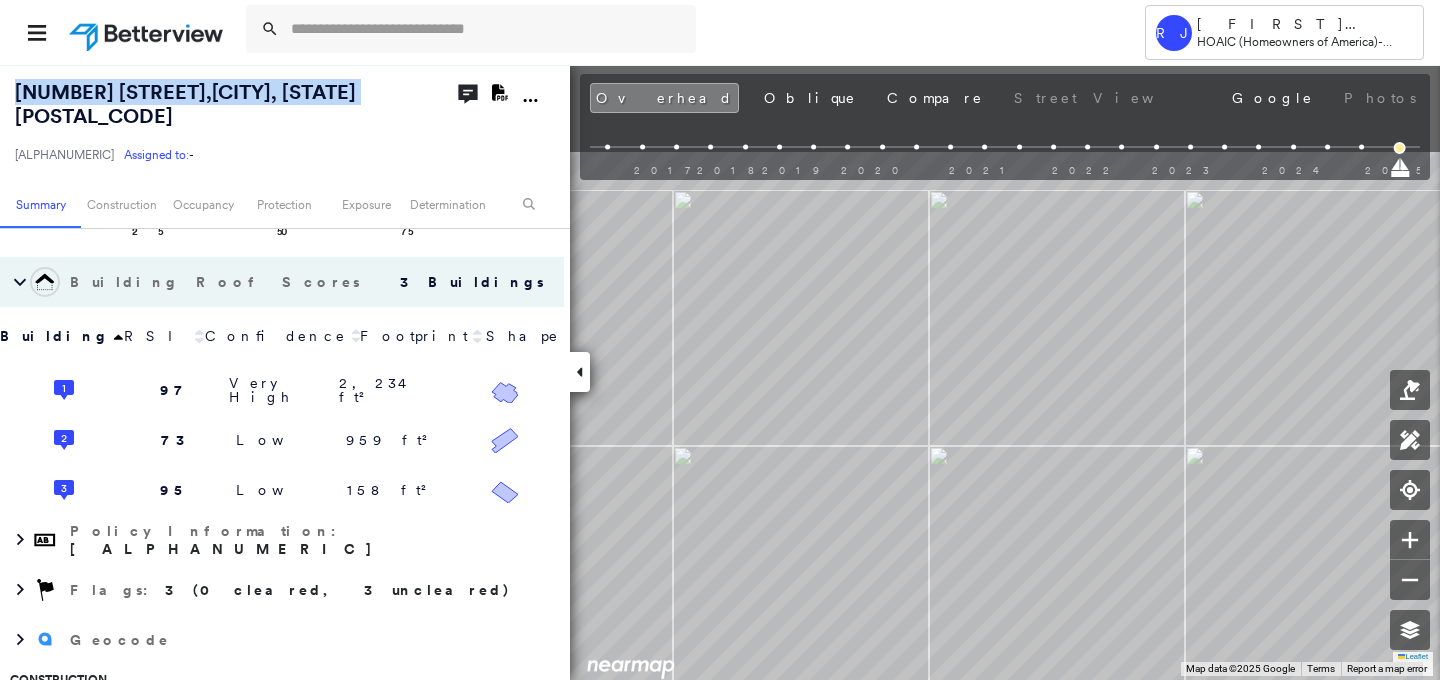click on "Tower RJ Robert Jackel HOAIC (Homeowners of America) - Personal Lines [NUMBER] [STREET] , [CITY], [STATE] [POSTAL_CODE] [ALPHANUMERIC] Assigned to: - Assigned to: - [ALPHANUMERIC] Assigned to: - Open Comments Download PDF Report Summary Construction Occupancy Protection Exposure Determination Overhead Obliques Street View Roof Spotlight™ Index : [NUMBER]-[NUMBER] out of [NUMBER] [NUMBER] [NUMBER] [NUMBER] [NUMBER] [NUMBER] Building Roof Scores [NUMBER] Buildings Building RSI Confidence Footprint Shape [NUMBER] [NUMBER] [ALPHANUMERIC] [NUMBER] ft² Shape: [SHAPE] Ratio: [NUMBER]% [MATERIAL] Ratio: [NUMBER]% Square Footage: [NUMBER] ft² Overhang [SIZE] ( [NUMBER]%, [NUMBER] ft² ) [NUMBER] [NUMBER] [NUMBER] ft² Shape: [SHAPE] Ratio: [NUMBER]% [MATERIAL] Ratio: [NUMBER]% Slope: [NUMBER] degrees (Flat) Height: [NUMBER] ([NUMBER] Story) Square Footage: [NUMBER] ft² Roof Debris [SIZE] ( [NUMBER]%, [NUMBER] ft² ) Rust [SIZE] ( <[NUMBER]%, [NUMBER] ft² ) Overhang [SIZE] ( [NUMBER]%, [NUMBER] ft² ) Policy Information : Flags" at bounding box center (720, 340) 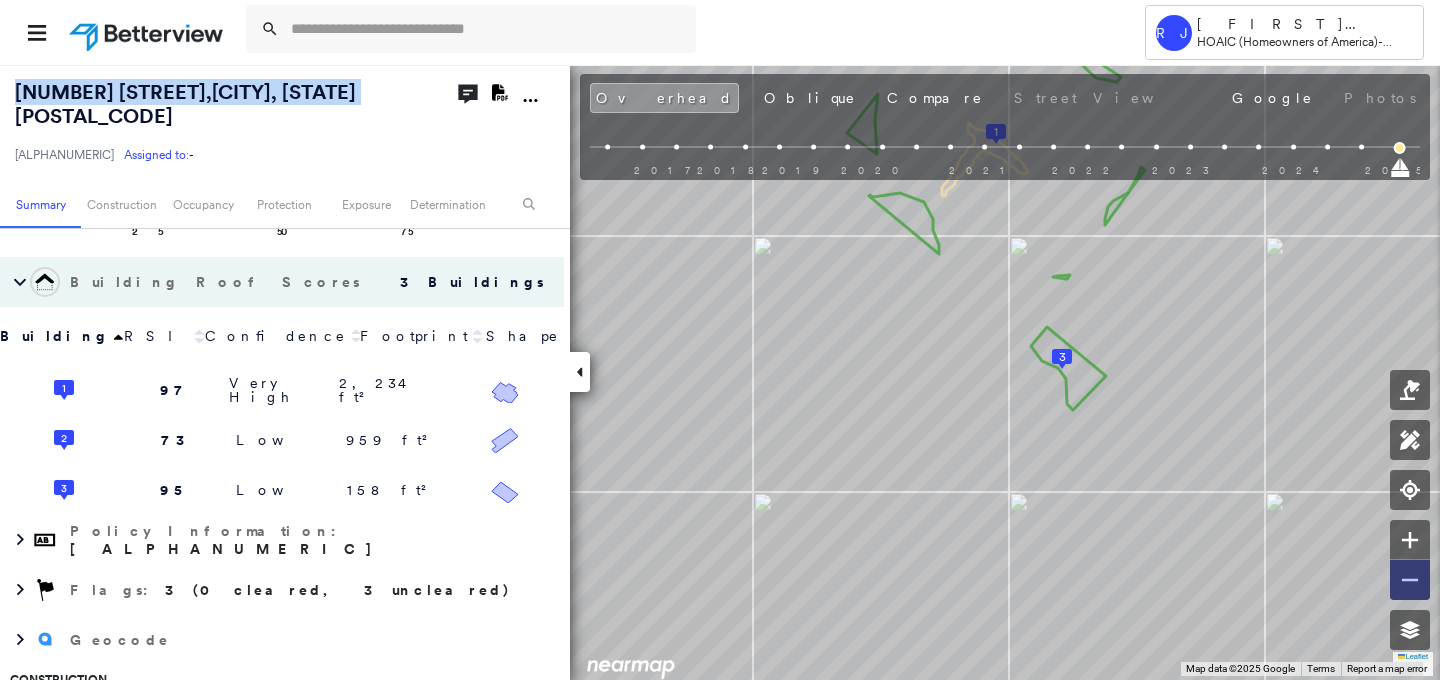 click at bounding box center (1410, 580) 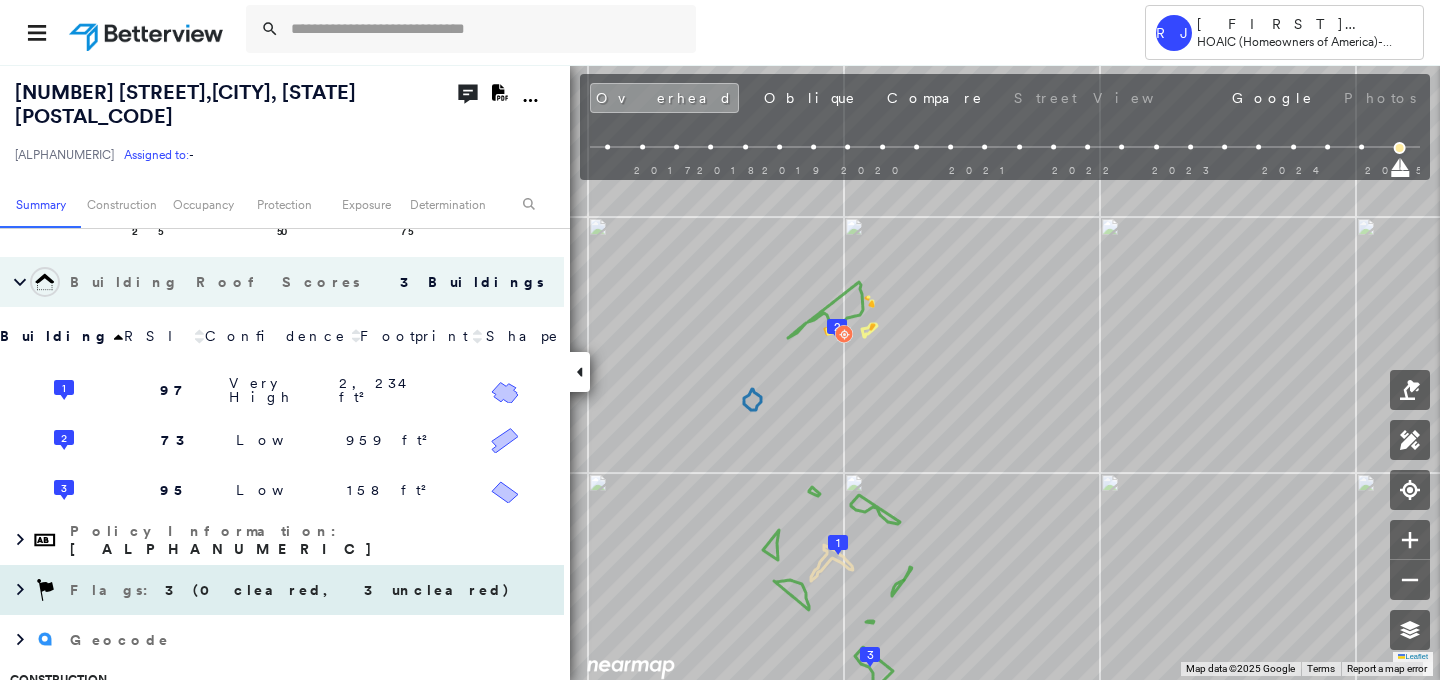 click on "3 (0 cleared, 3 uncleared)" at bounding box center [338, 590] 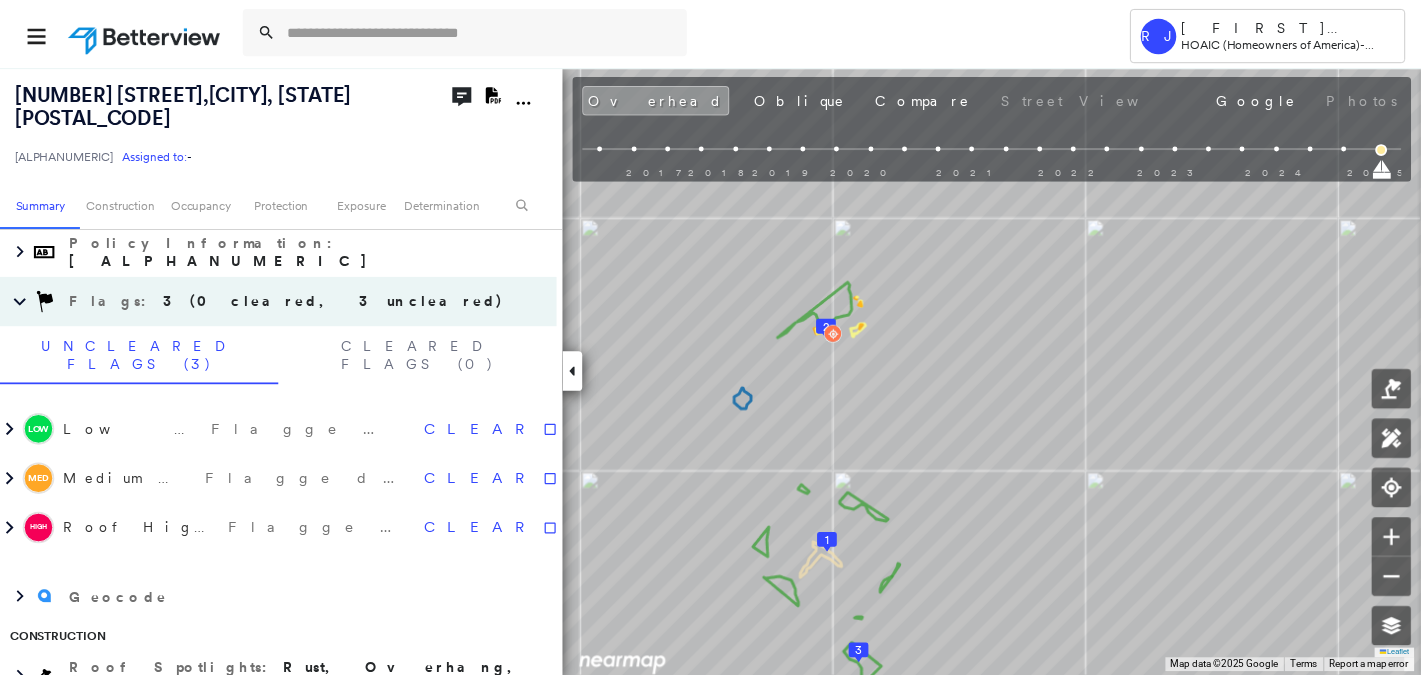 scroll, scrollTop: 587, scrollLeft: 0, axis: vertical 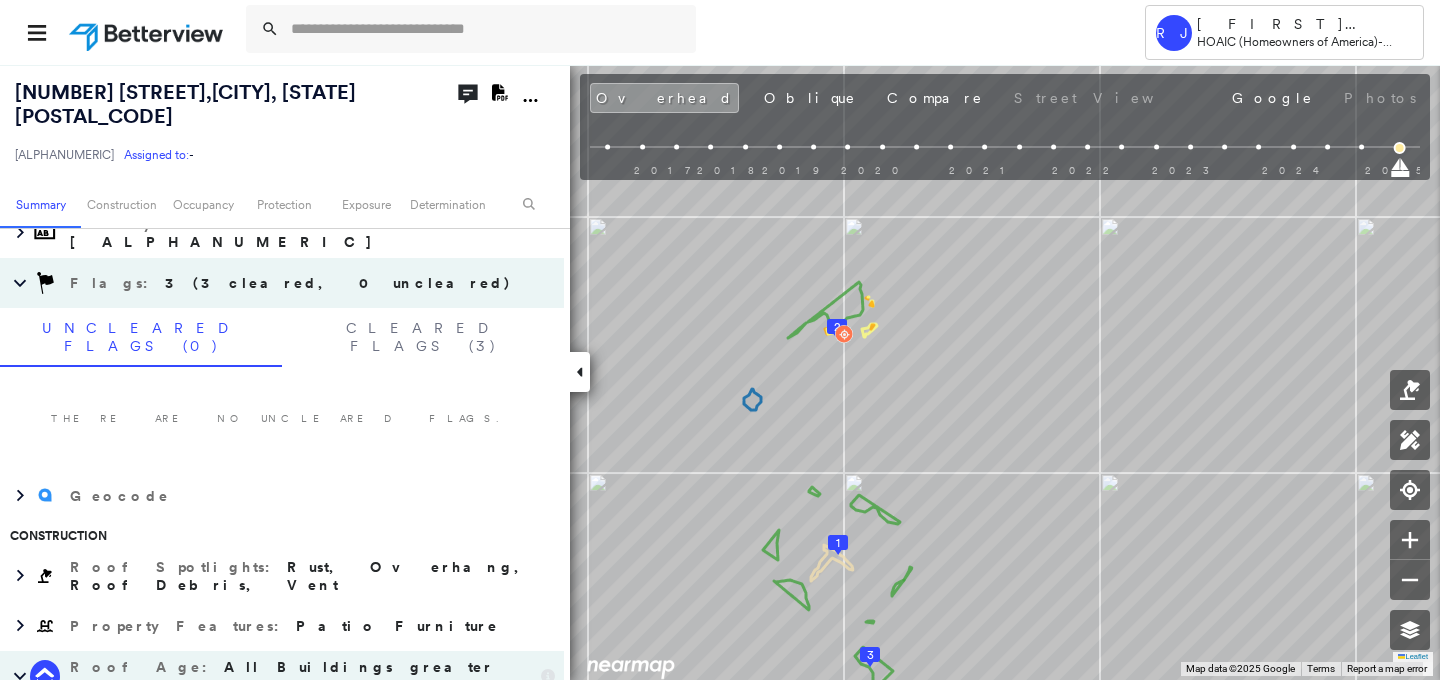 click at bounding box center [148, 32] 